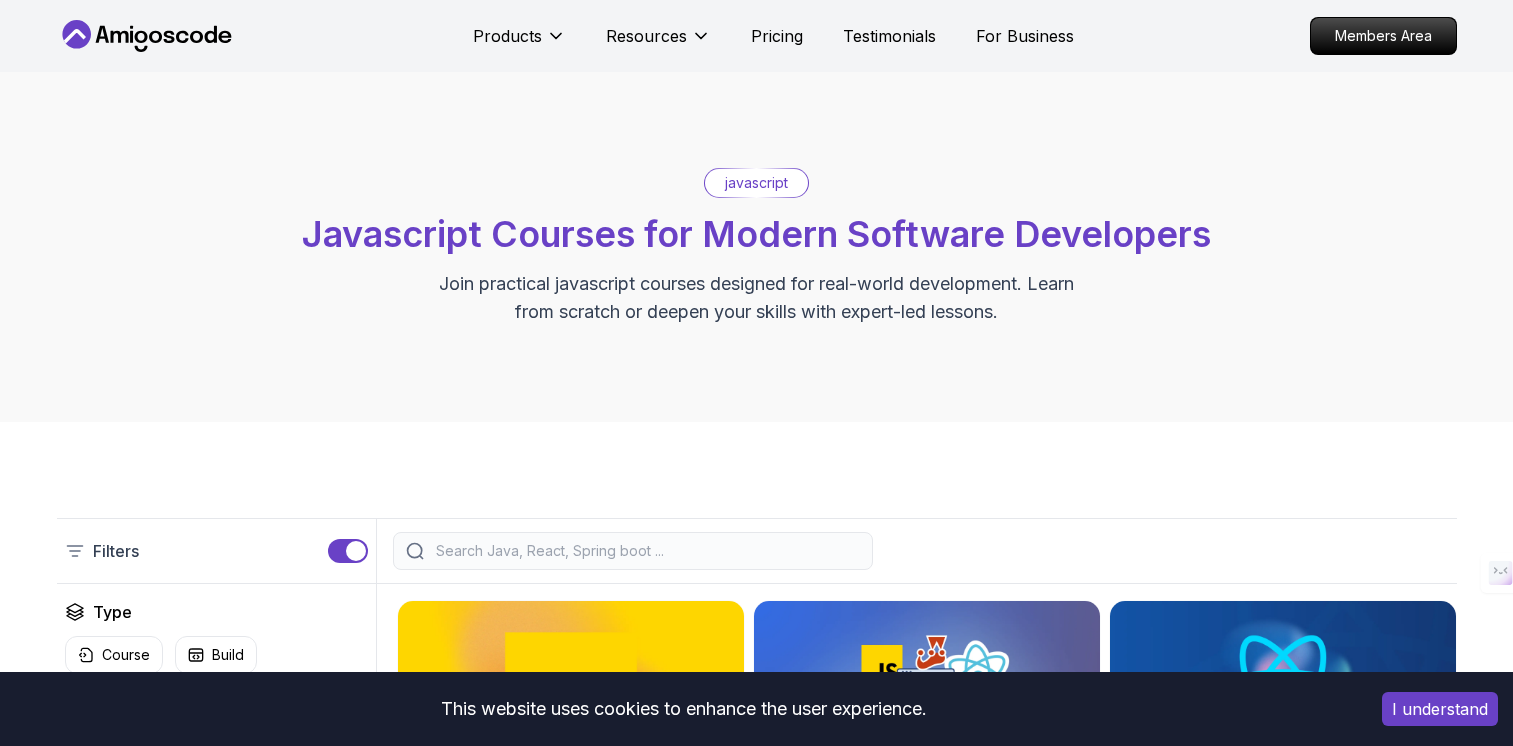 scroll, scrollTop: 431, scrollLeft: 0, axis: vertical 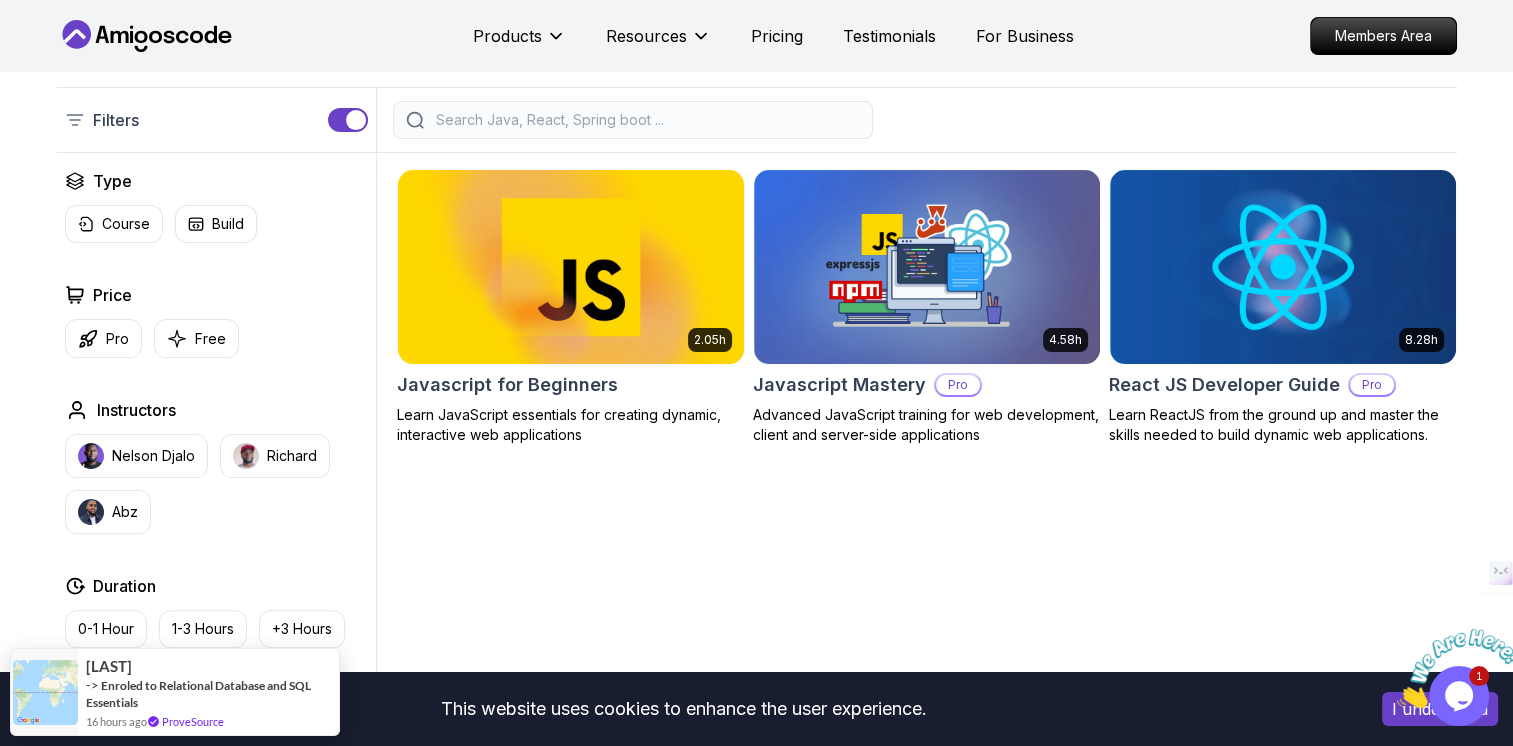 click at bounding box center (570, 266) 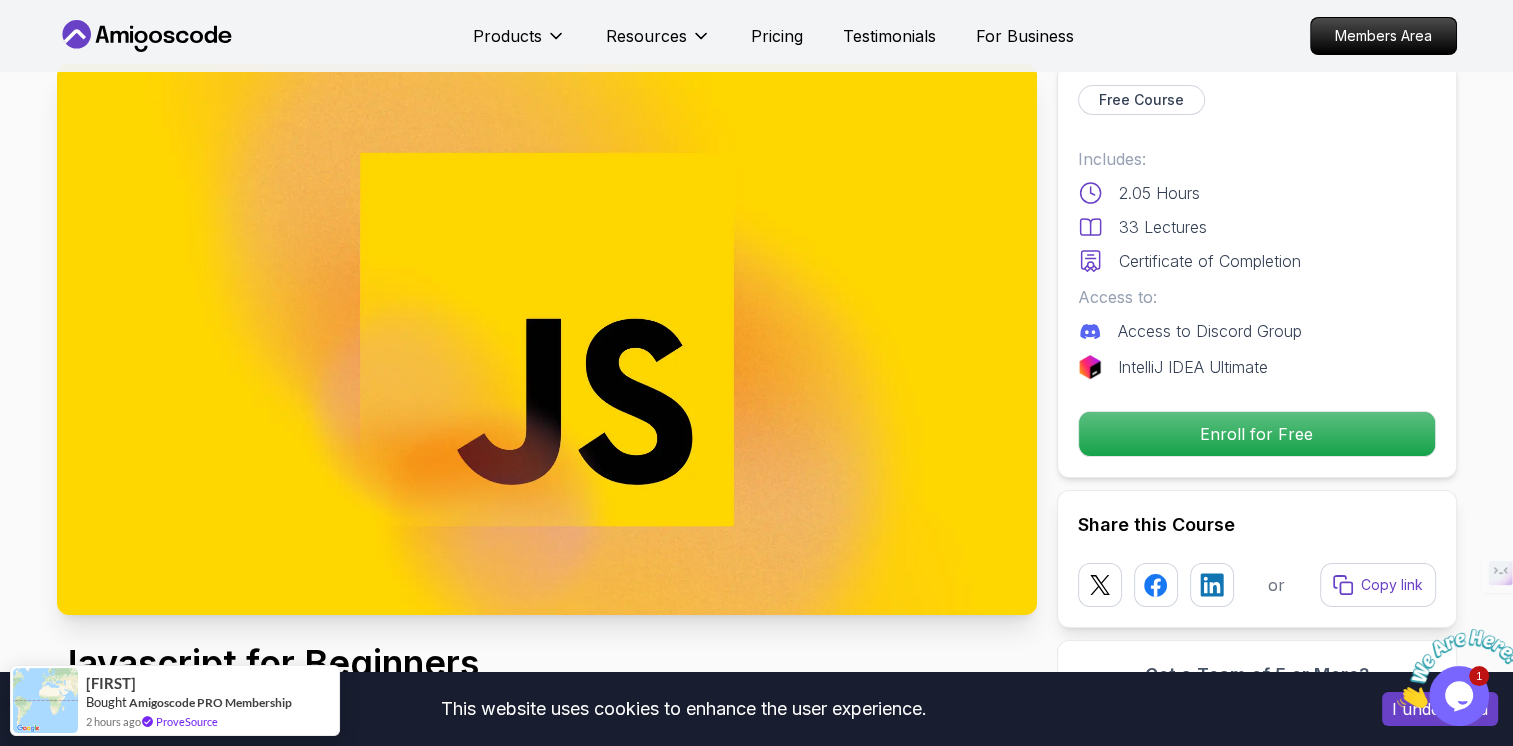 scroll, scrollTop: 0, scrollLeft: 0, axis: both 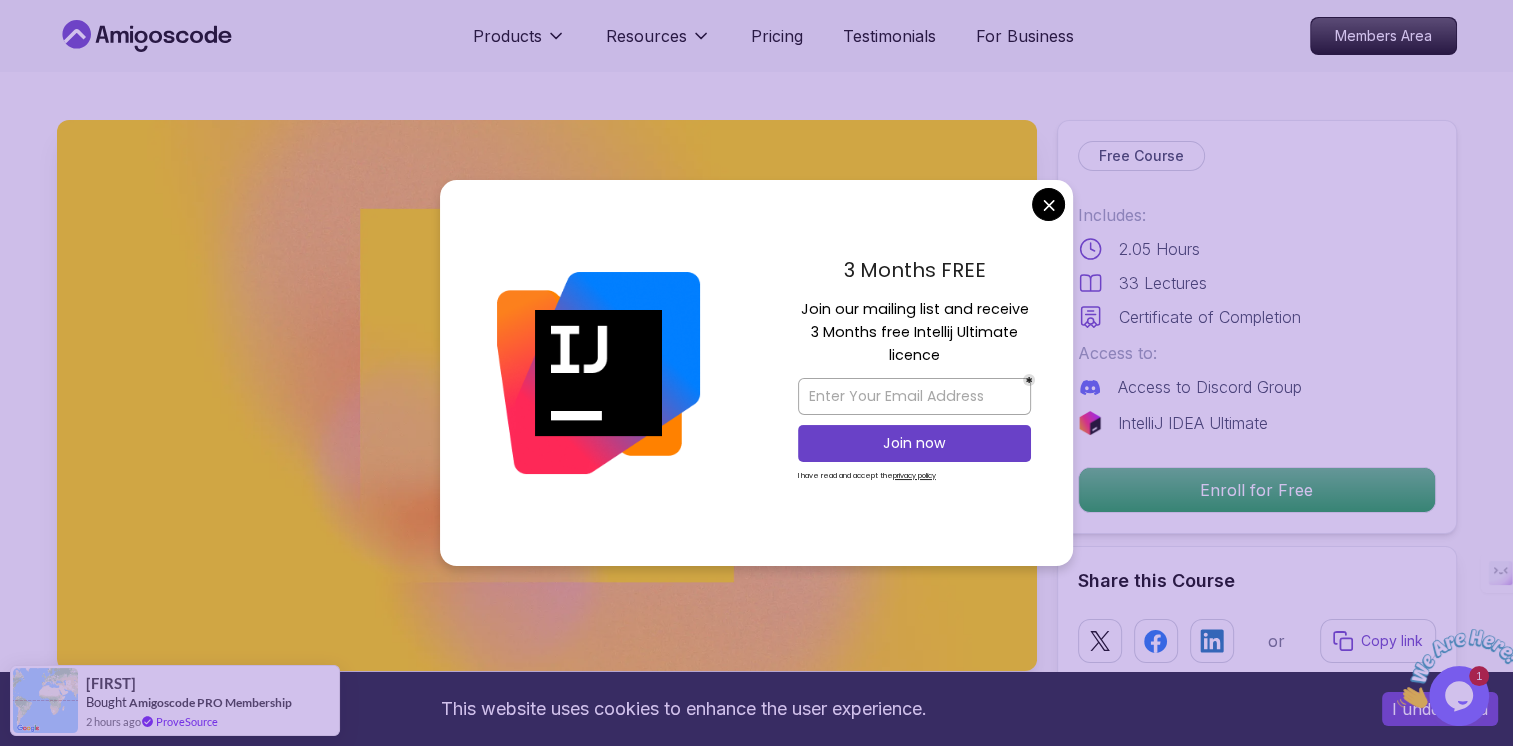 click on "This website uses cookies to enhance the user experience. I understand Products Resources Pricing Testimonials For Business Members Area Products Resources Pricing Testimonials For Business Members Area Javascript for Beginners Learn JavaScript essentials for creating dynamic, interactive web applications Mama Samba Braima Djalo  /   Instructor Free Course Includes: 2.05 Hours 33 Lectures Certificate of Completion Access to: Access to Discord Group IntelliJ IDEA Ultimate Enroll for Free Share this Course or Copy link Got a Team of 5 or More? With one subscription, give your entire team access to all courses and features. Check our Business Plan Mama Samba Braima Djalo  /   Instructor What you will learn javascript vscode nodejs terminal JavaScript Basics, Syntax, Operations Control Structures: Loops, Conditional Statements Functions and Built-in Functions Data Types, Variables, Arrays, Objects ECMAScript Visual Studio Code, NodeJS Running JavaScript using Node Hoisting, 'let' and 'const' keywords usage" at bounding box center (756, 3690) 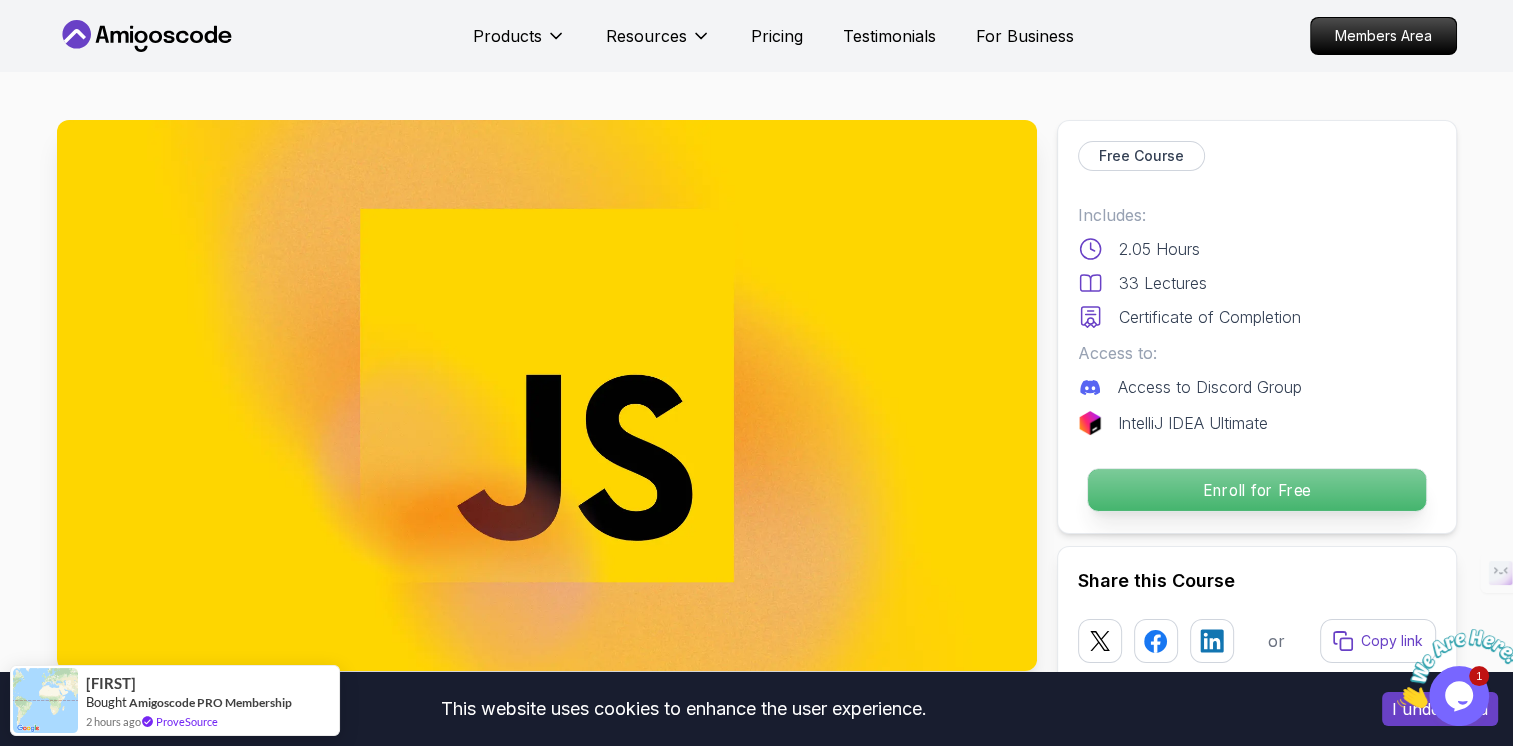 click on "Enroll for Free" at bounding box center (1256, 490) 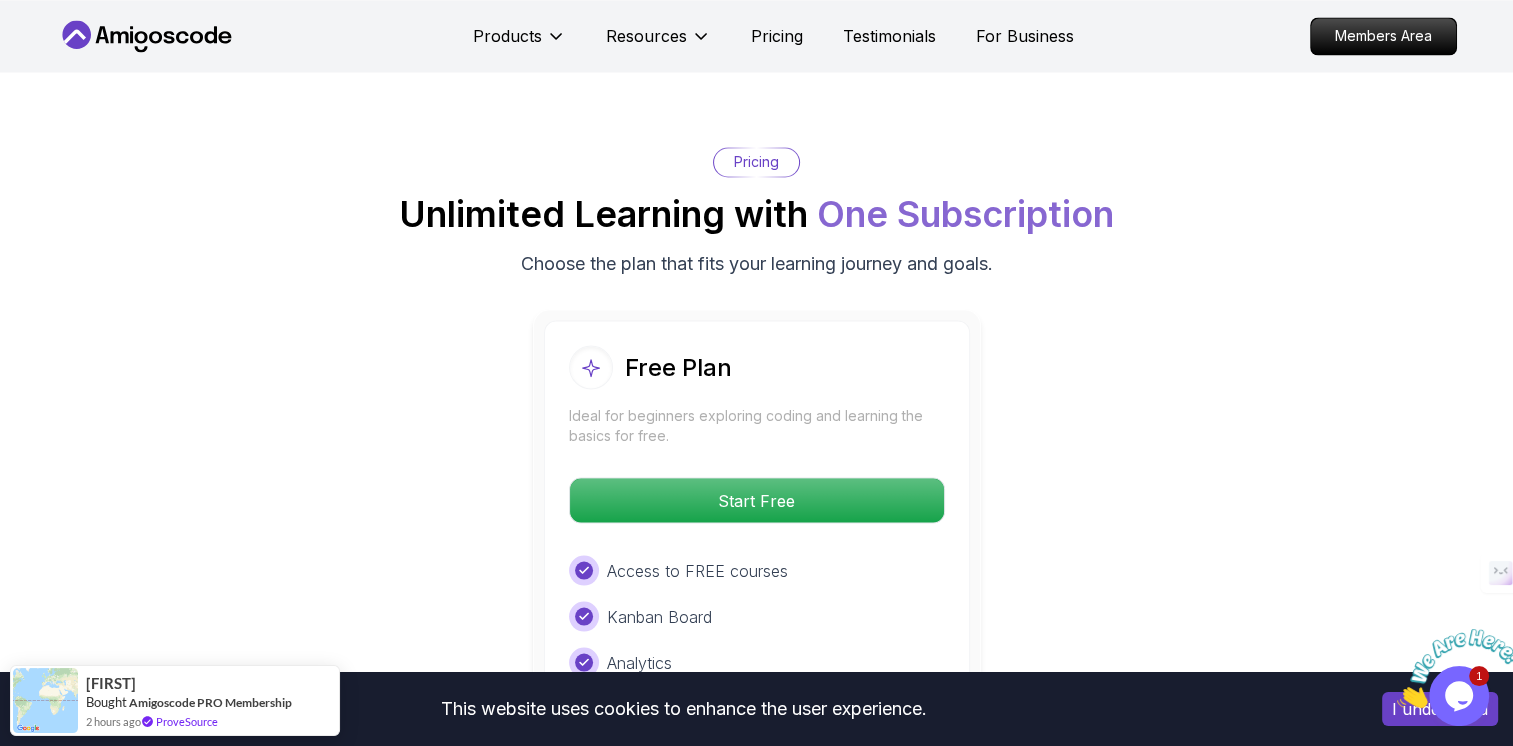 scroll, scrollTop: 3588, scrollLeft: 0, axis: vertical 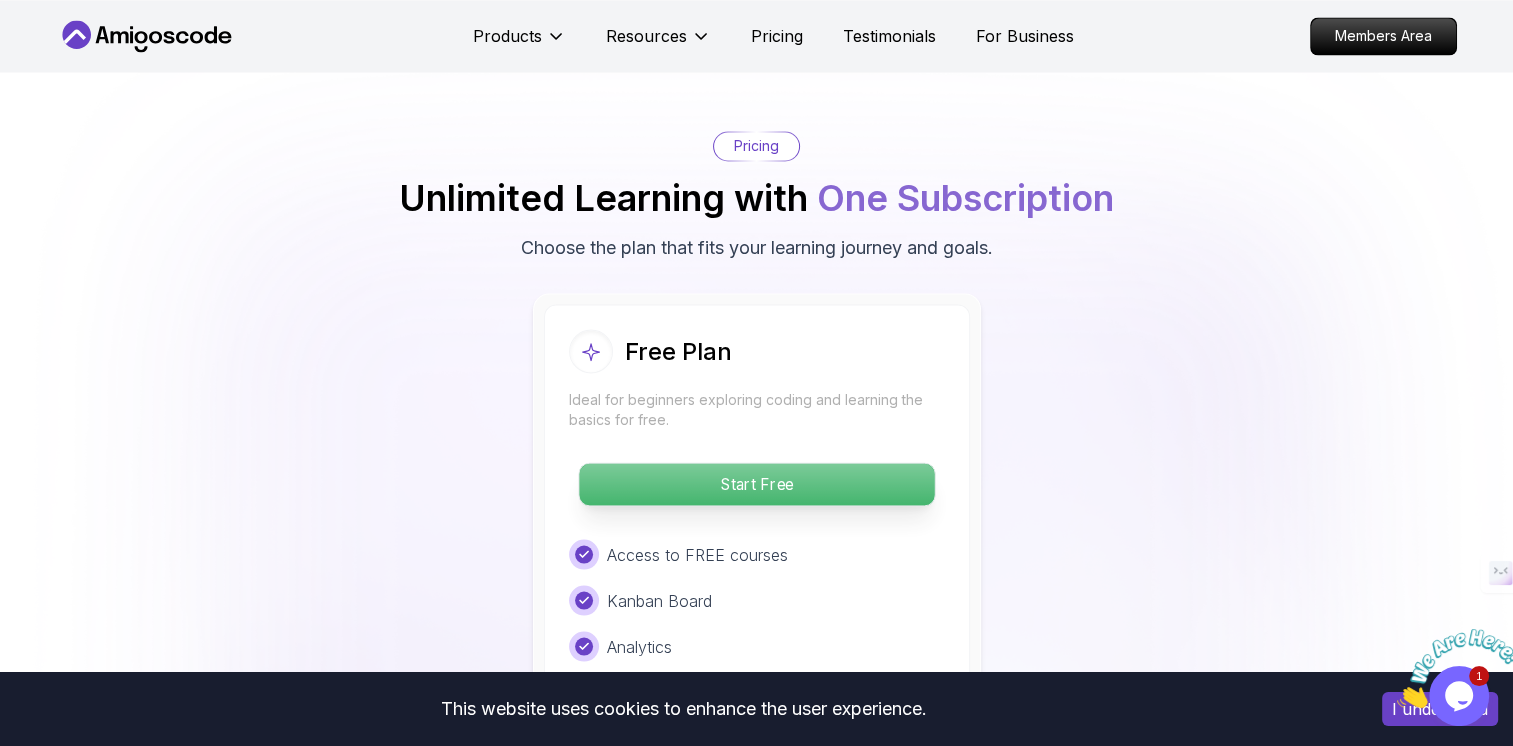 click on "Start Free" at bounding box center (756, 484) 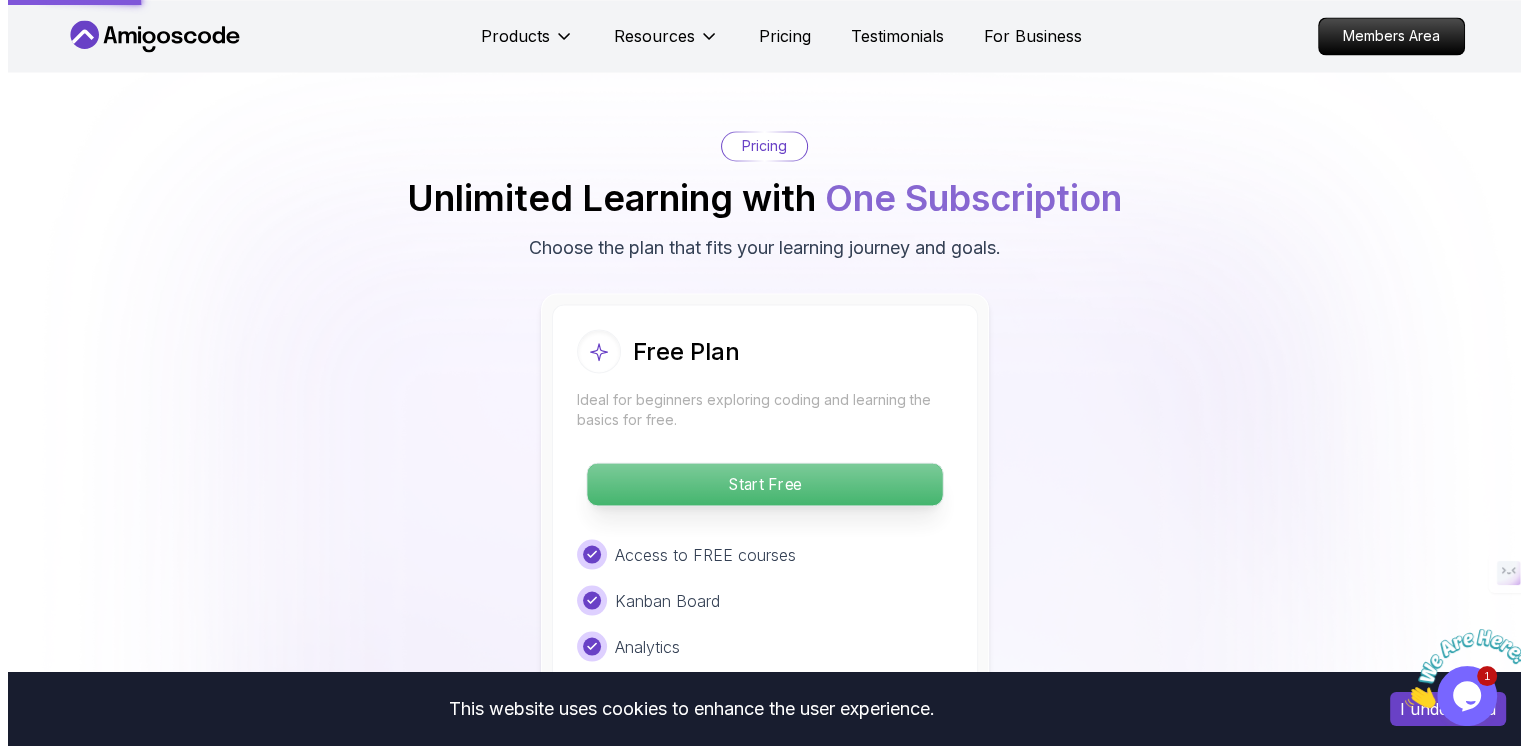 scroll, scrollTop: 0, scrollLeft: 0, axis: both 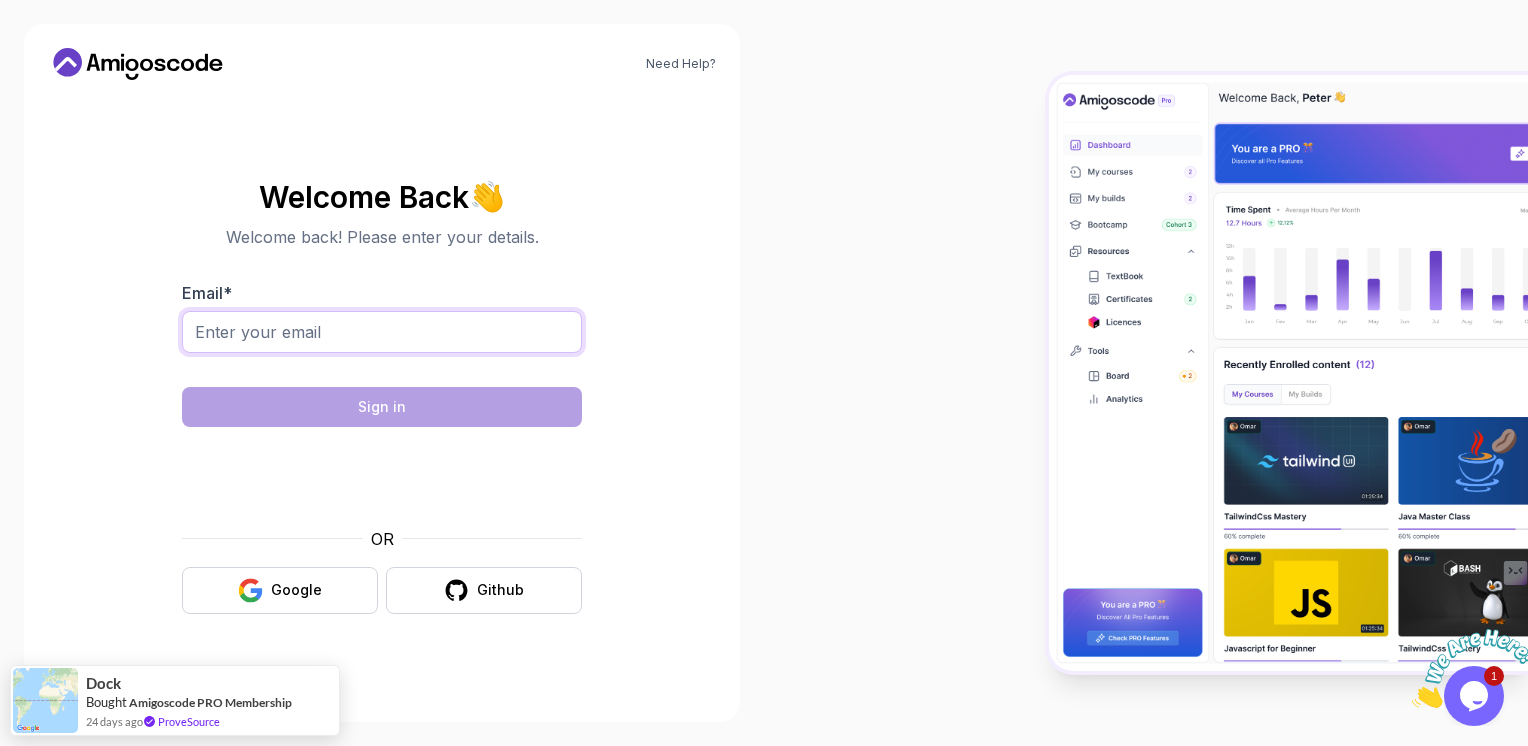 click on "Email *" at bounding box center (382, 332) 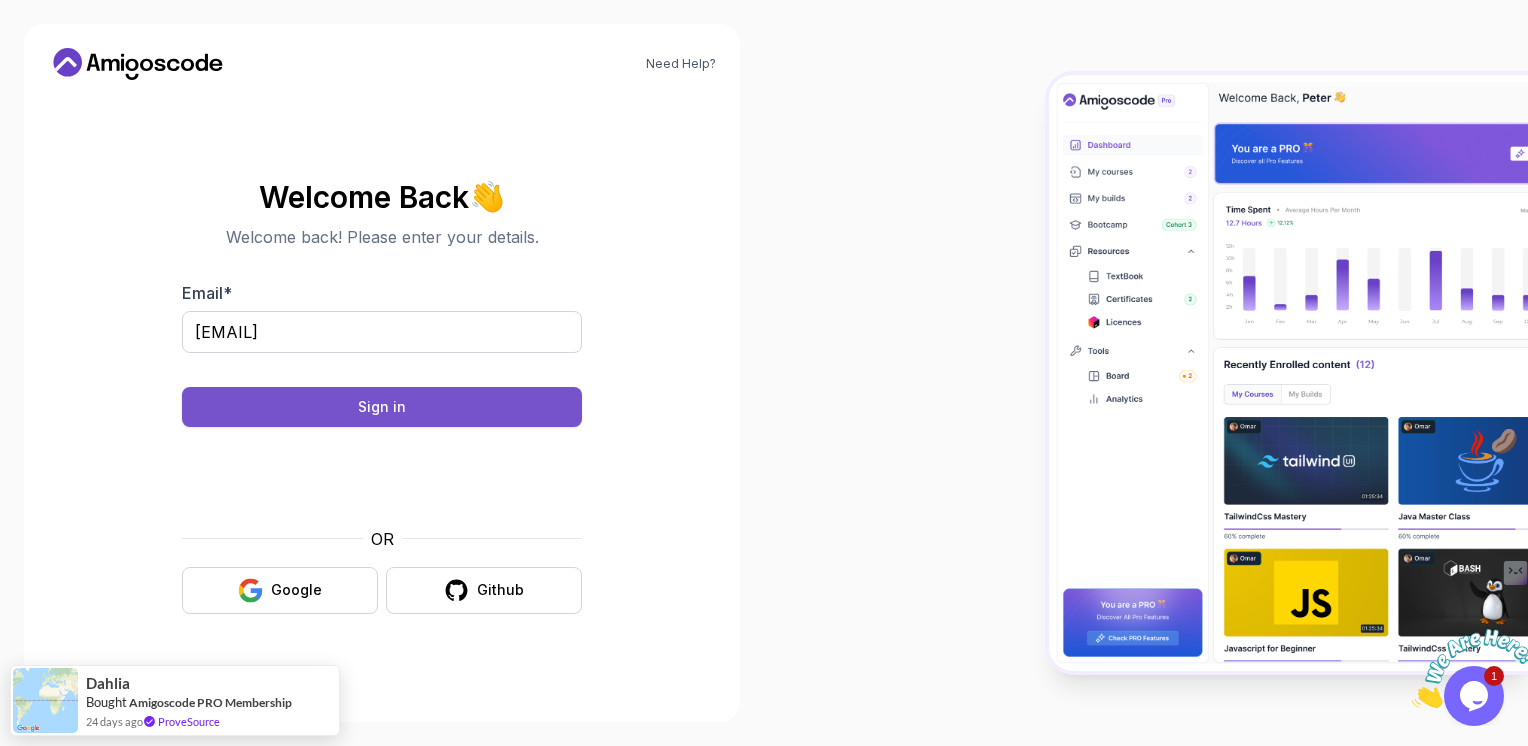 click on "Sign in" at bounding box center [382, 407] 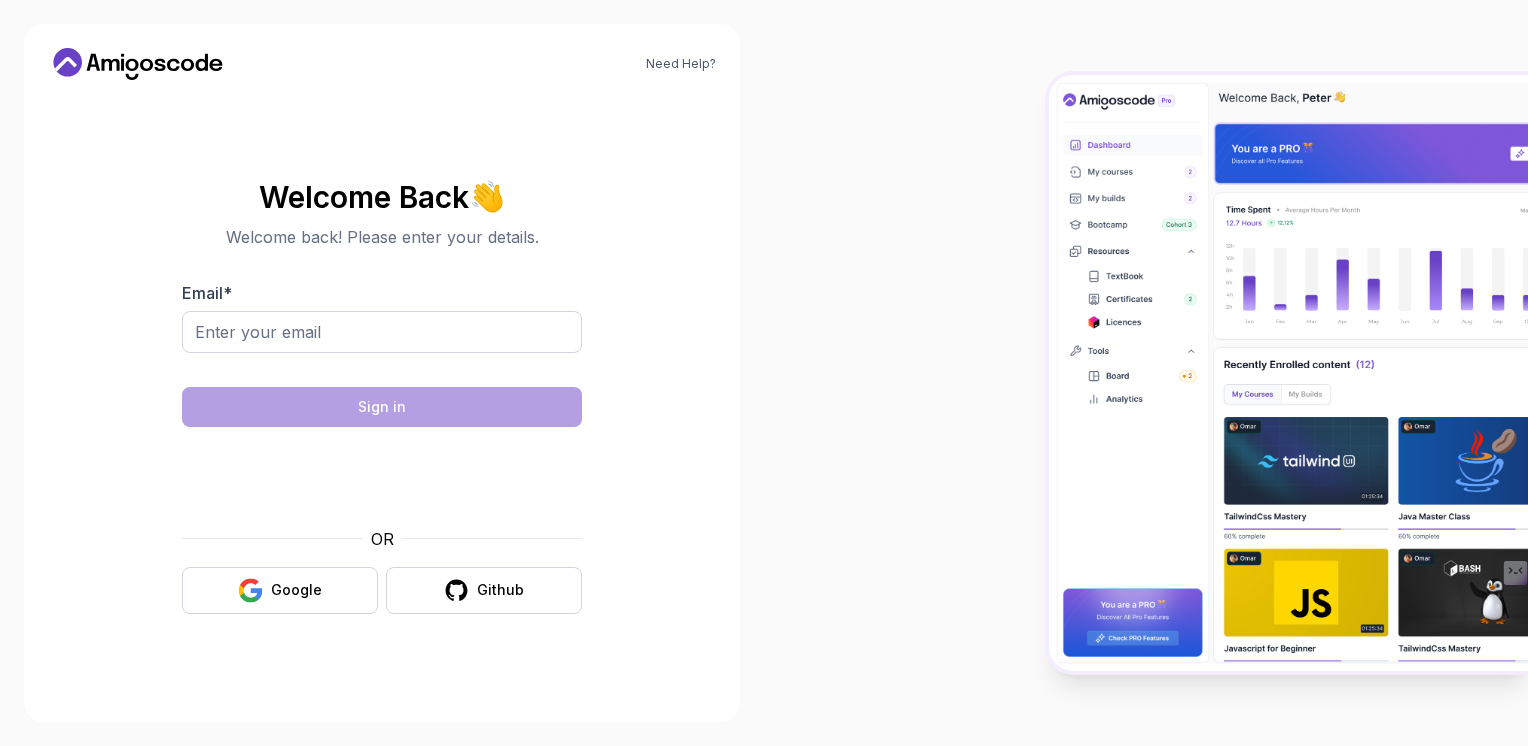 scroll, scrollTop: 0, scrollLeft: 0, axis: both 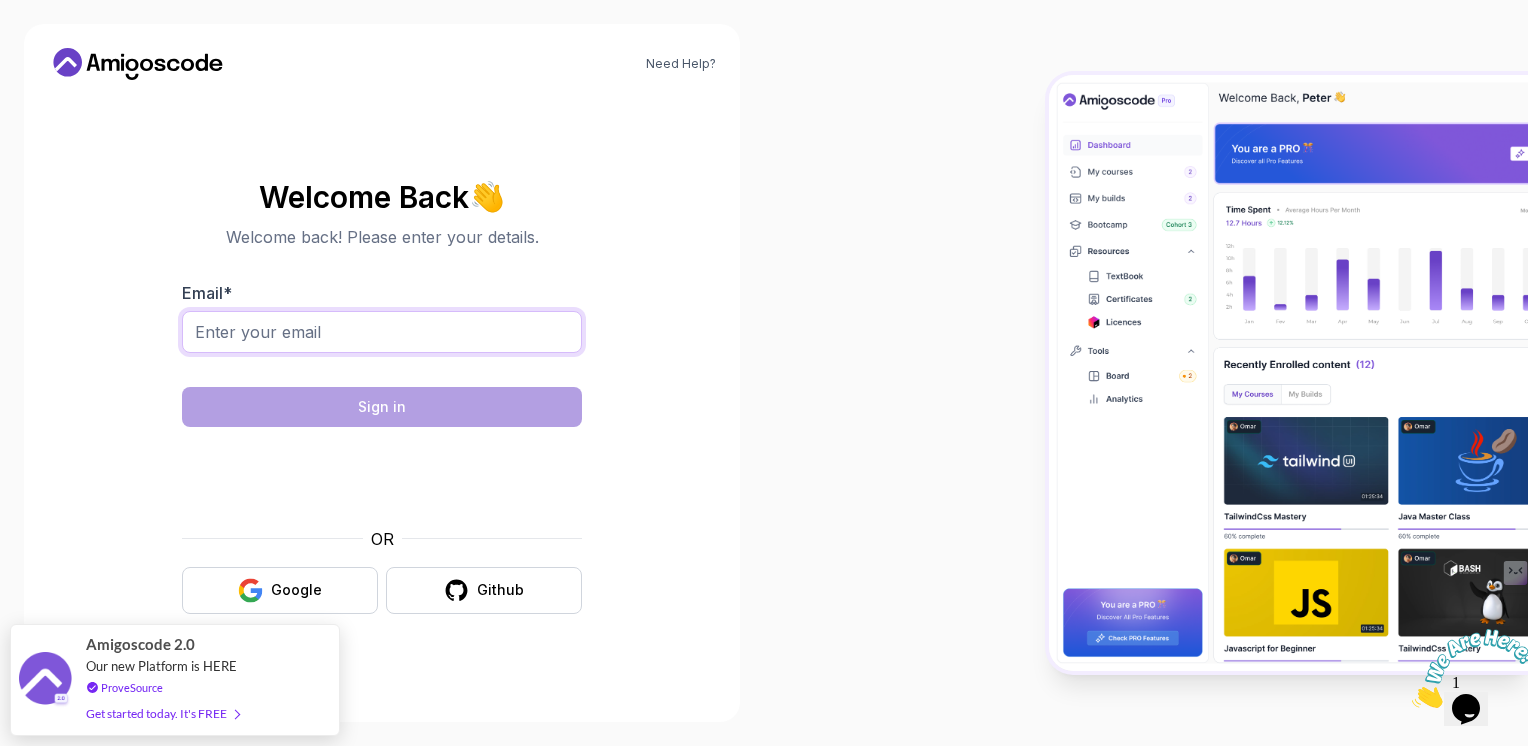 click on "Email *" at bounding box center [382, 332] 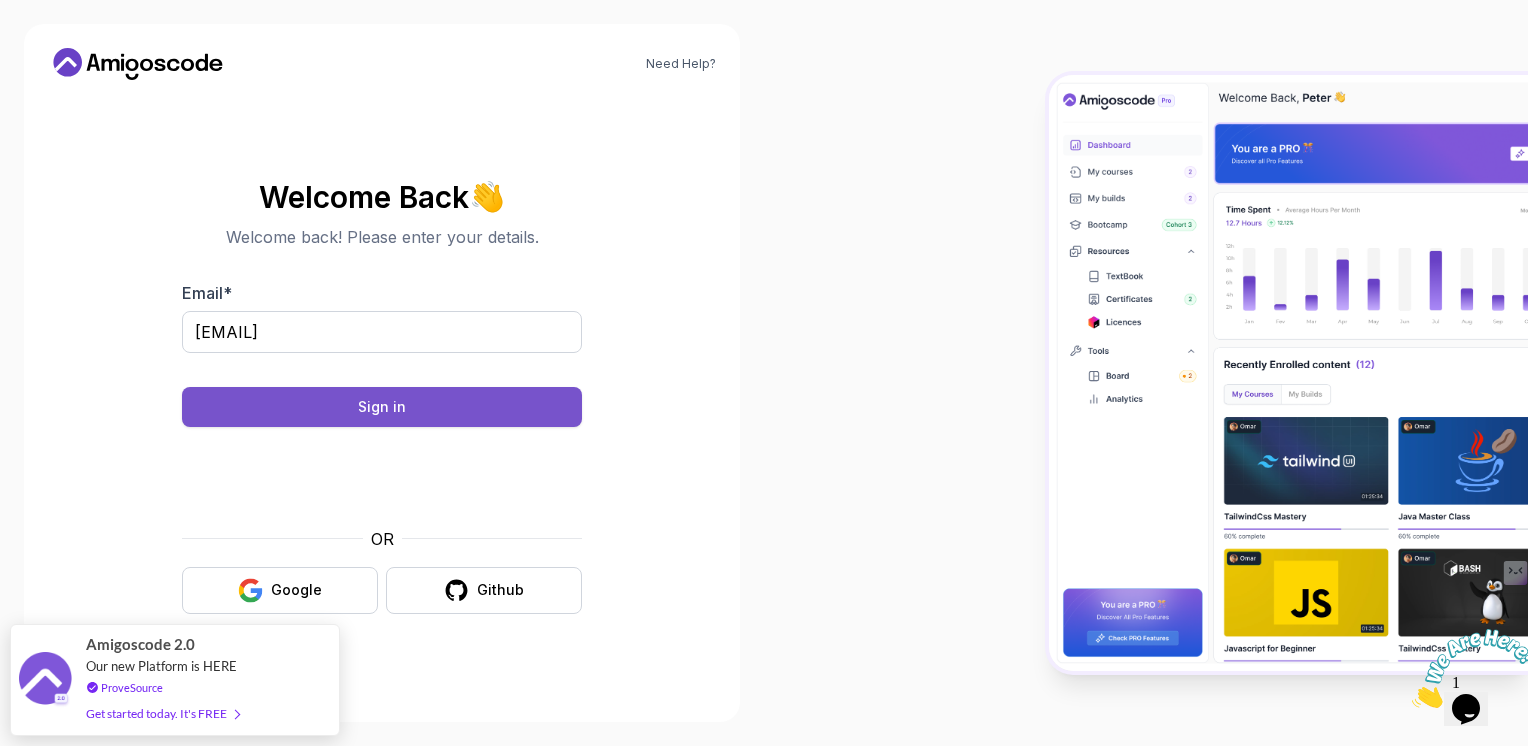 click on "Sign in" at bounding box center [382, 407] 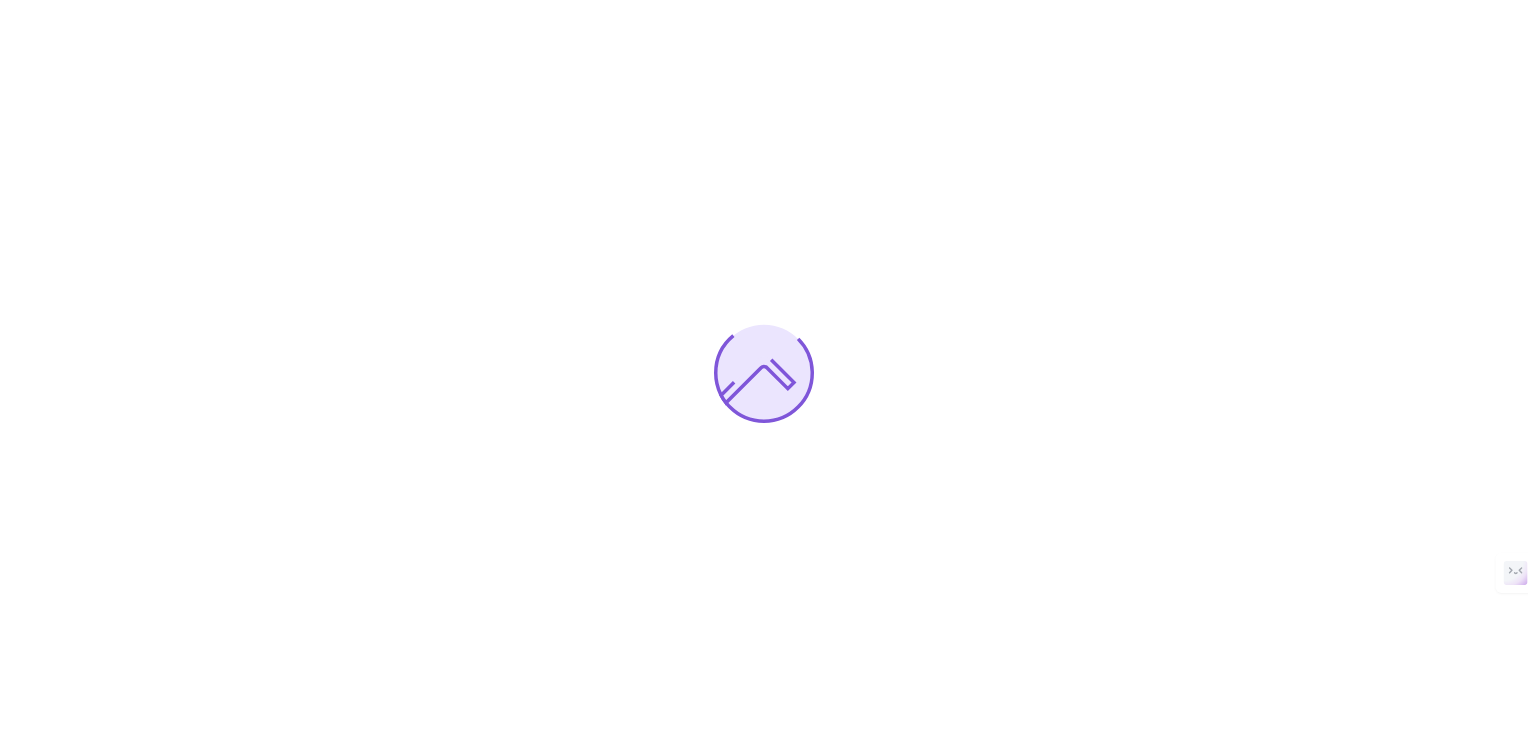 scroll, scrollTop: 0, scrollLeft: 0, axis: both 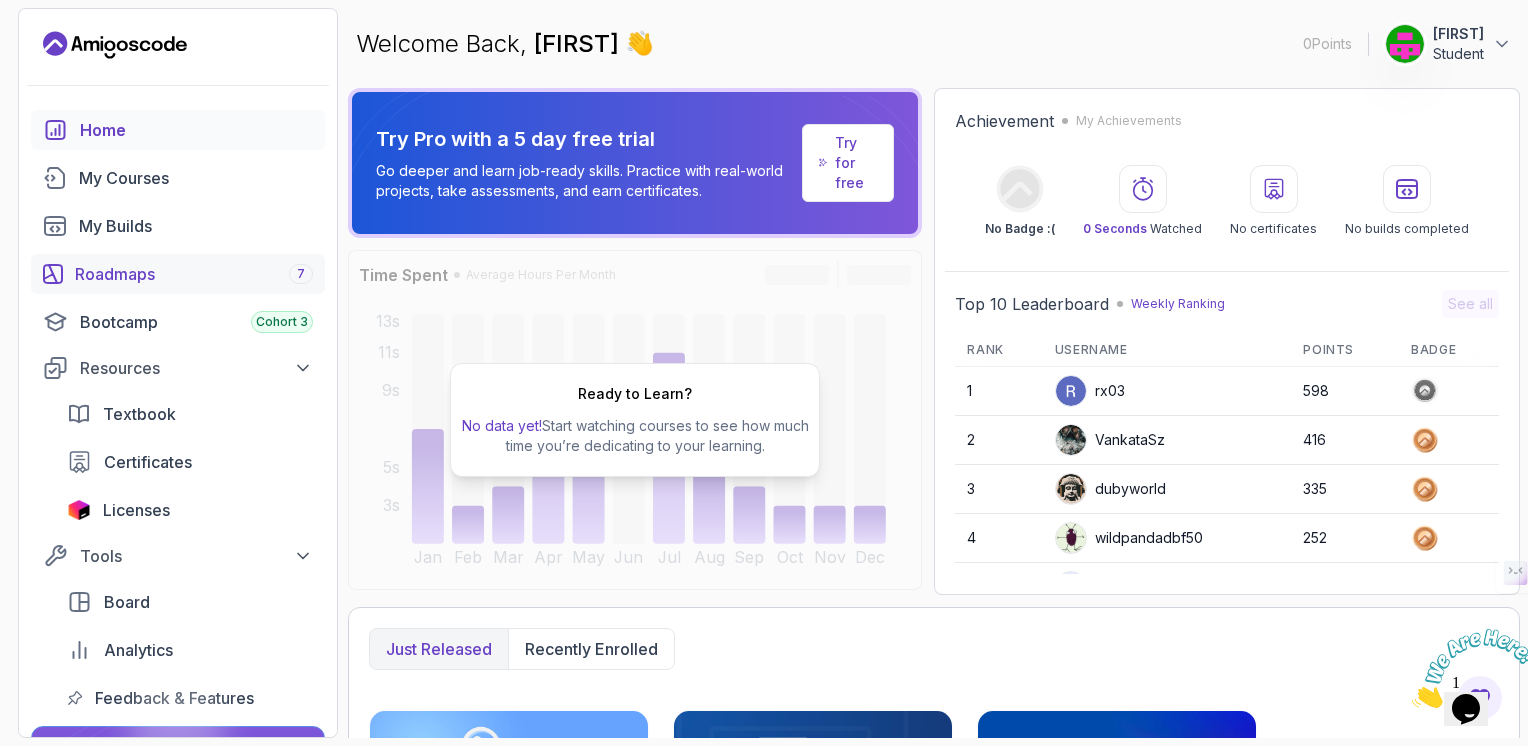 click on "Roadmaps 7" at bounding box center (194, 274) 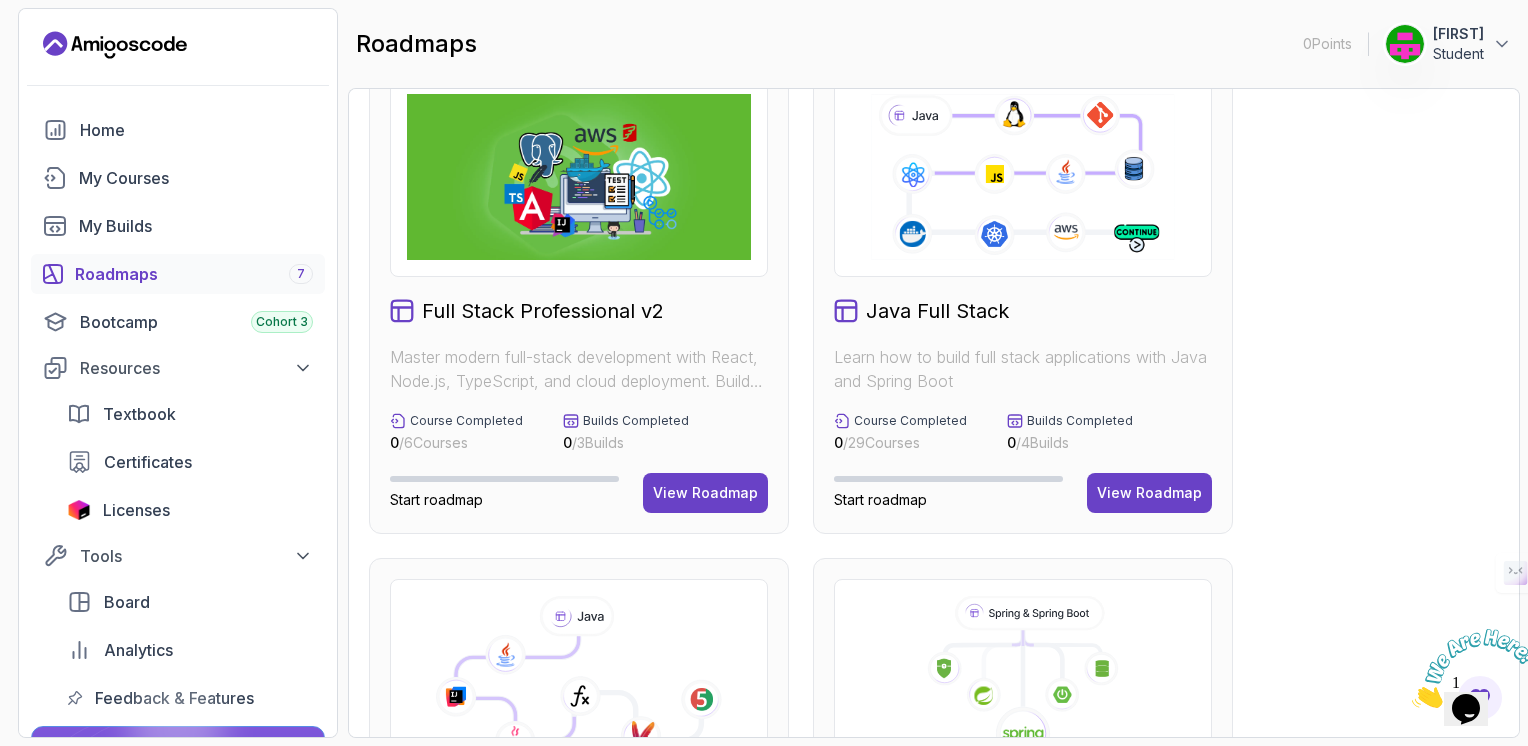 scroll, scrollTop: 0, scrollLeft: 0, axis: both 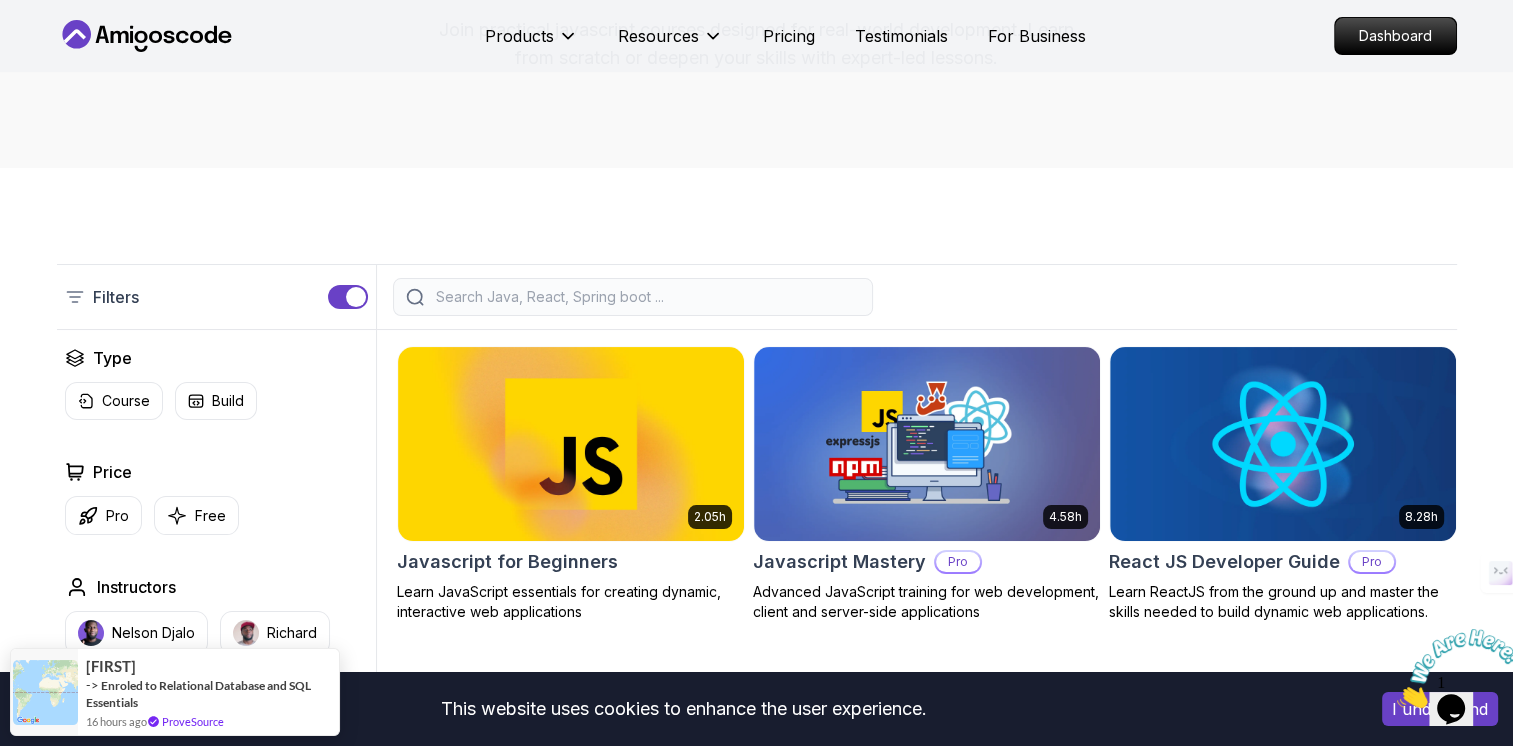 click on "This website uses cookies to enhance the user experience. I understand Products Resources Pricing Testimonials For Business Dashboard Products Resources Pricing Testimonials For Business Dashboard javascript Javascript Courses for Modern Software Developers Join practical javascript courses designed for real-world development. Learn from scratch or deepen your skills with expert-led lessons. Filters Filters Type Course Build Price Pro Free Instructors [NAME] [NAME] Duration 0-1 Hour 1-3 Hours +3 Hours Track Front End Back End Dev Ops Full Stack Level Junior Mid-level Senior 2.05h Javascript for Beginners Learn JavaScript essentials for creating dynamic, interactive web applications 4.58h Javascript Mastery Pro Advanced JavaScript training for web development, client and server-side applications 8.28h React JS Developer Guide Pro Learn ReactJS from the ground up and master the skills needed to build dynamic web applications. The One-Stop Platform for Developers Get unlimited access to coding ," at bounding box center (756, 960) 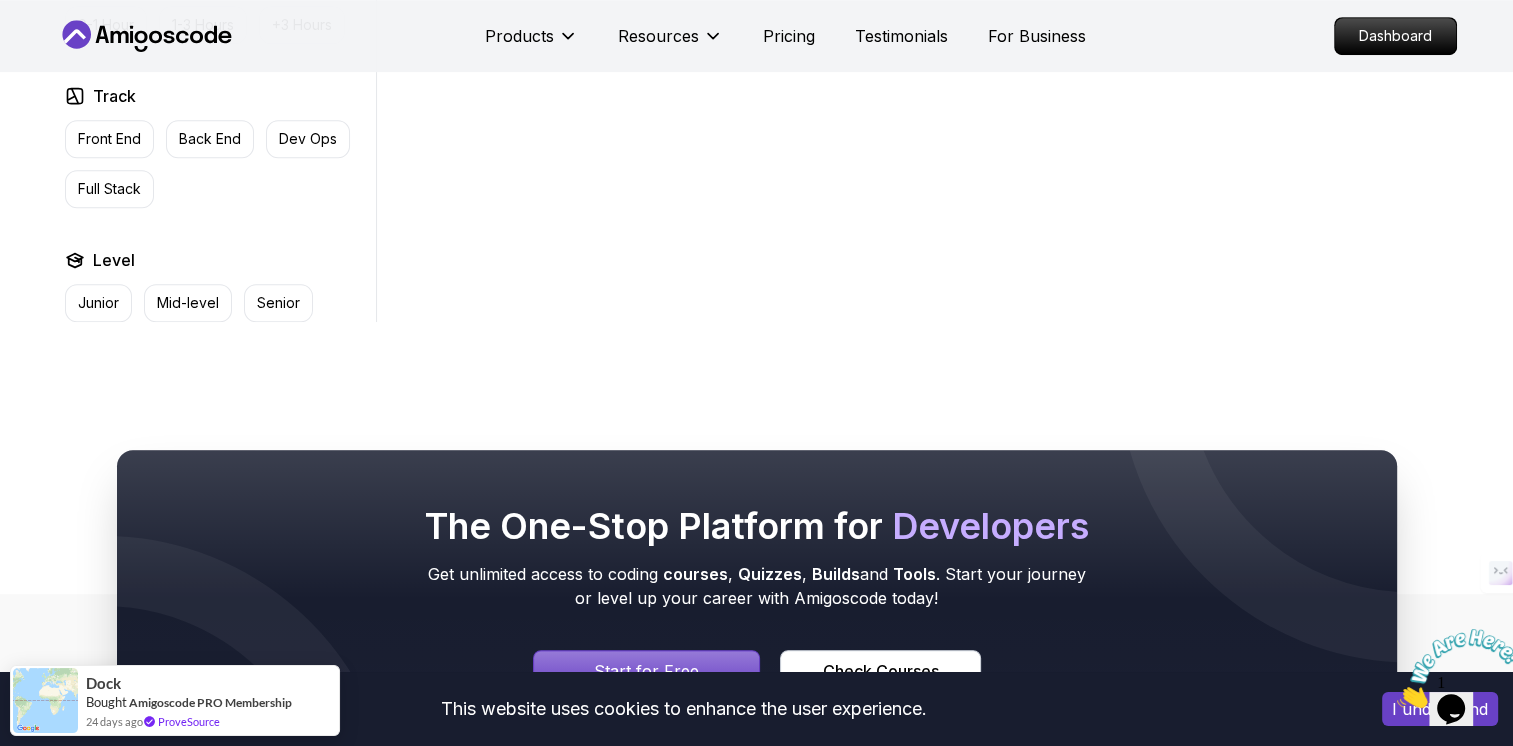 scroll, scrollTop: 1215, scrollLeft: 0, axis: vertical 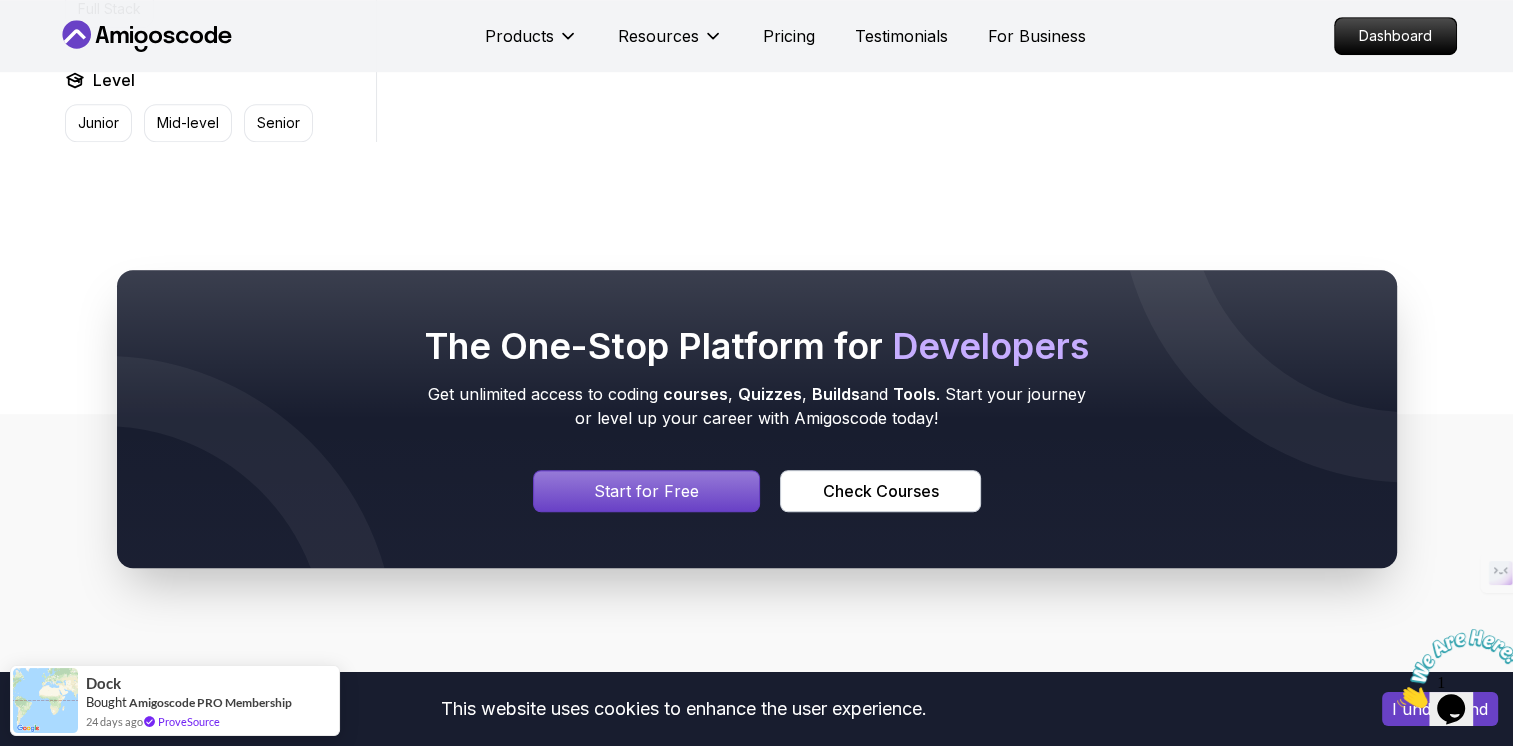 click on "Start for Free" at bounding box center (646, 491) 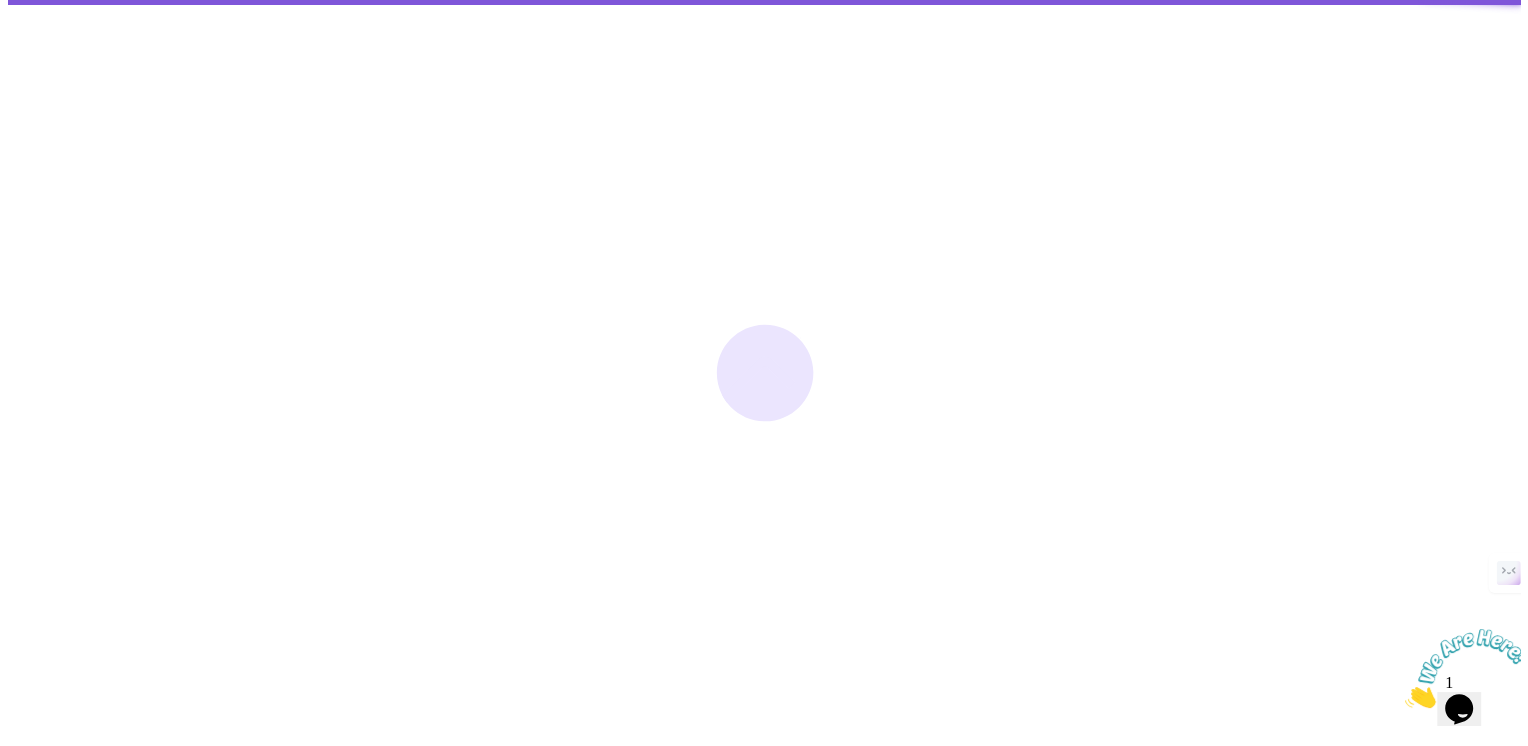 scroll, scrollTop: 0, scrollLeft: 0, axis: both 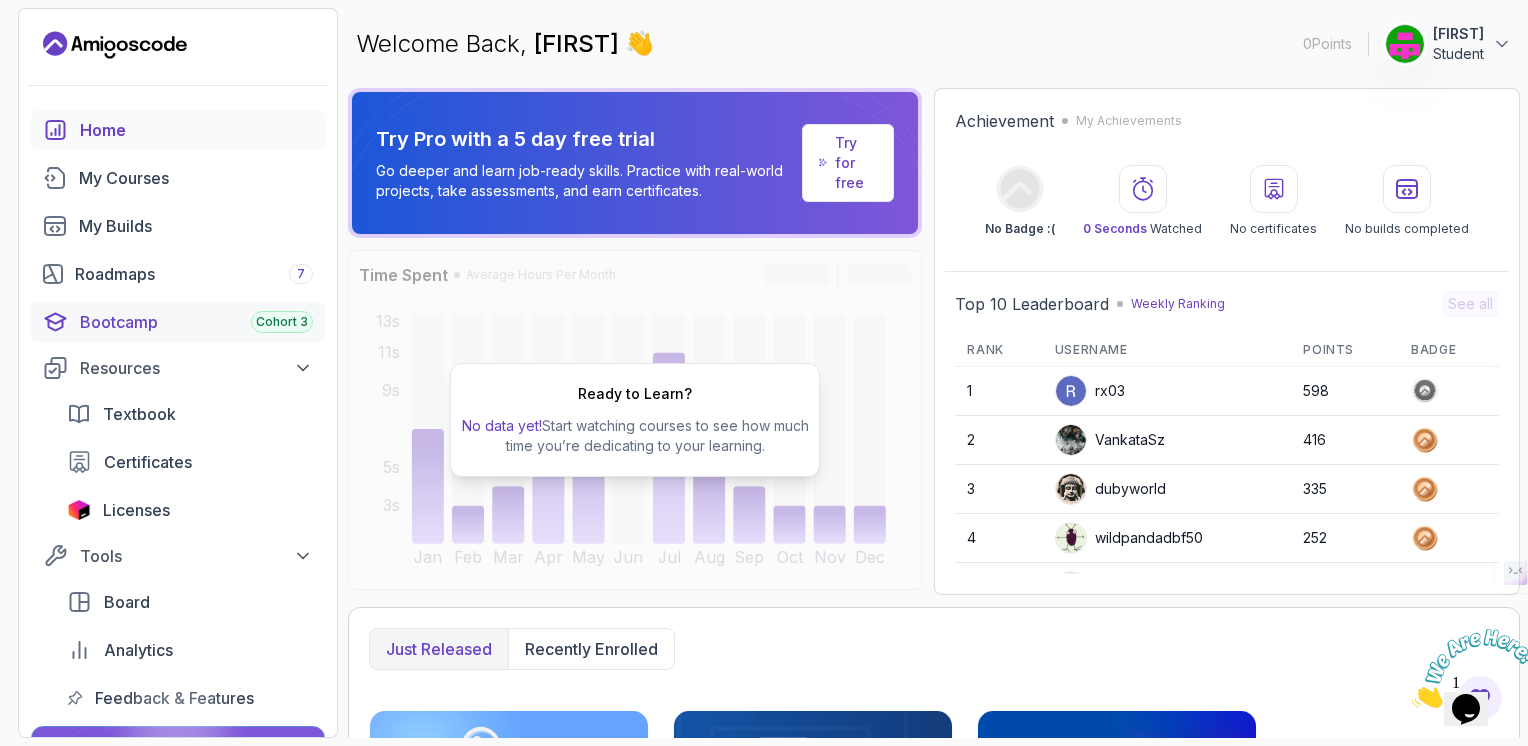 click on "Bootcamp Cohort 3" at bounding box center (196, 322) 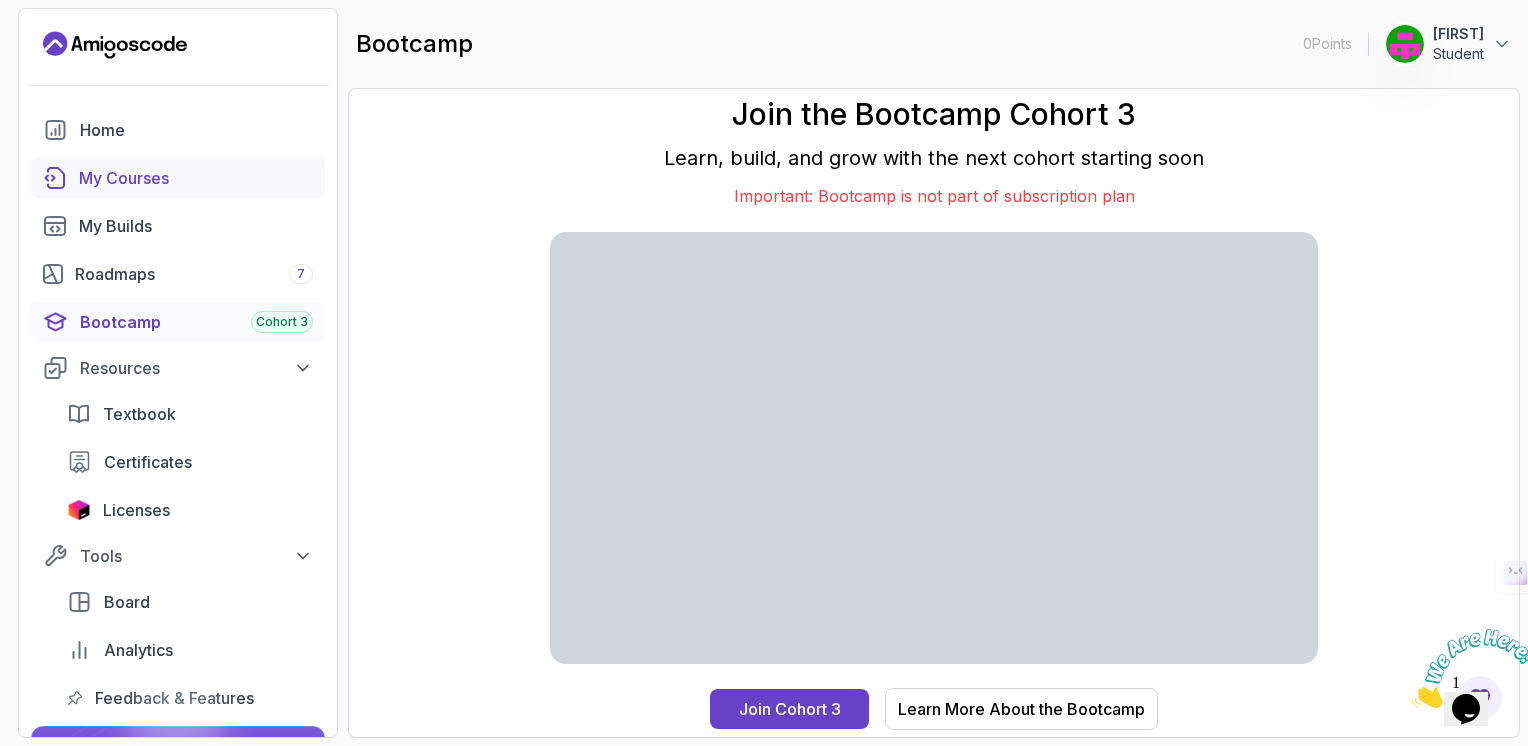 click on "My Courses" at bounding box center [196, 178] 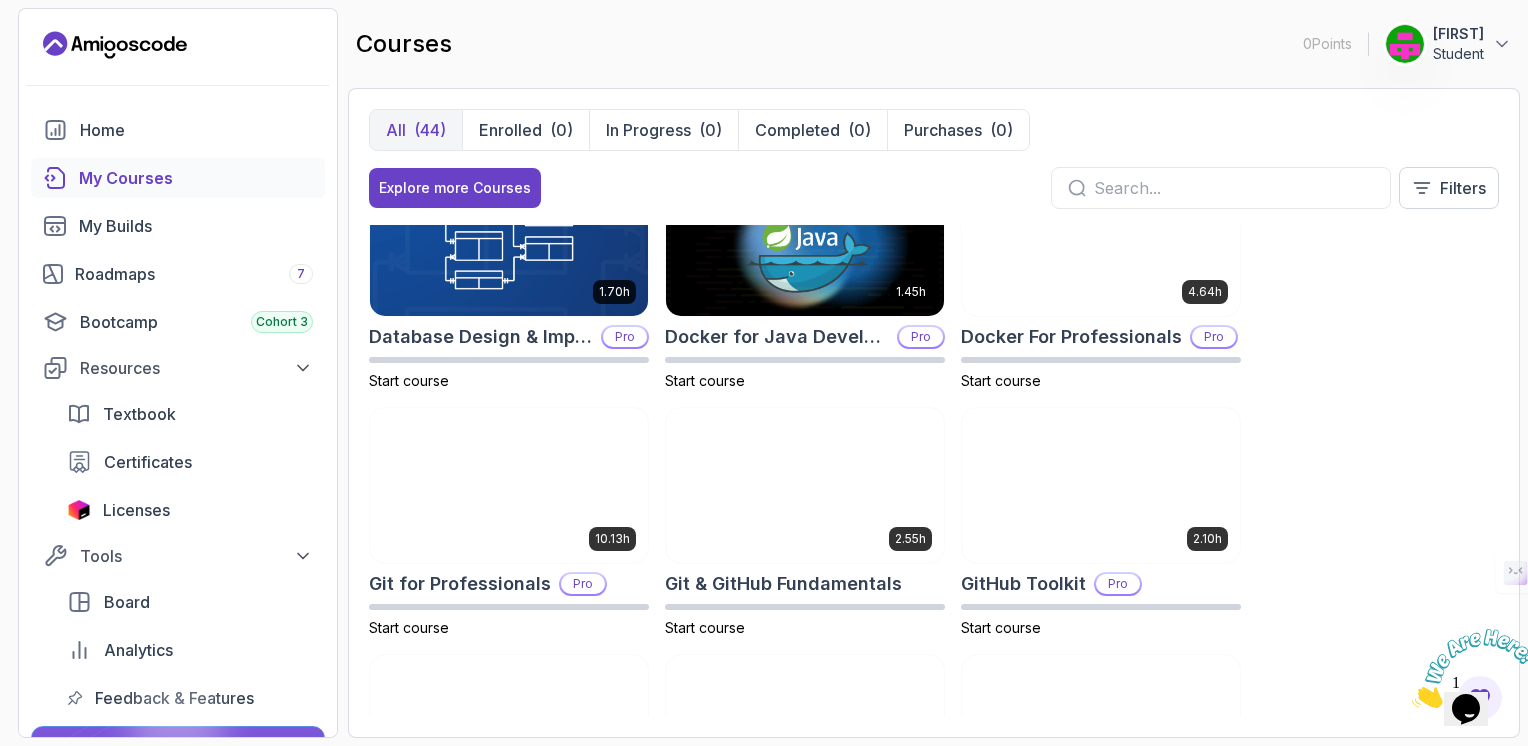 scroll, scrollTop: 0, scrollLeft: 0, axis: both 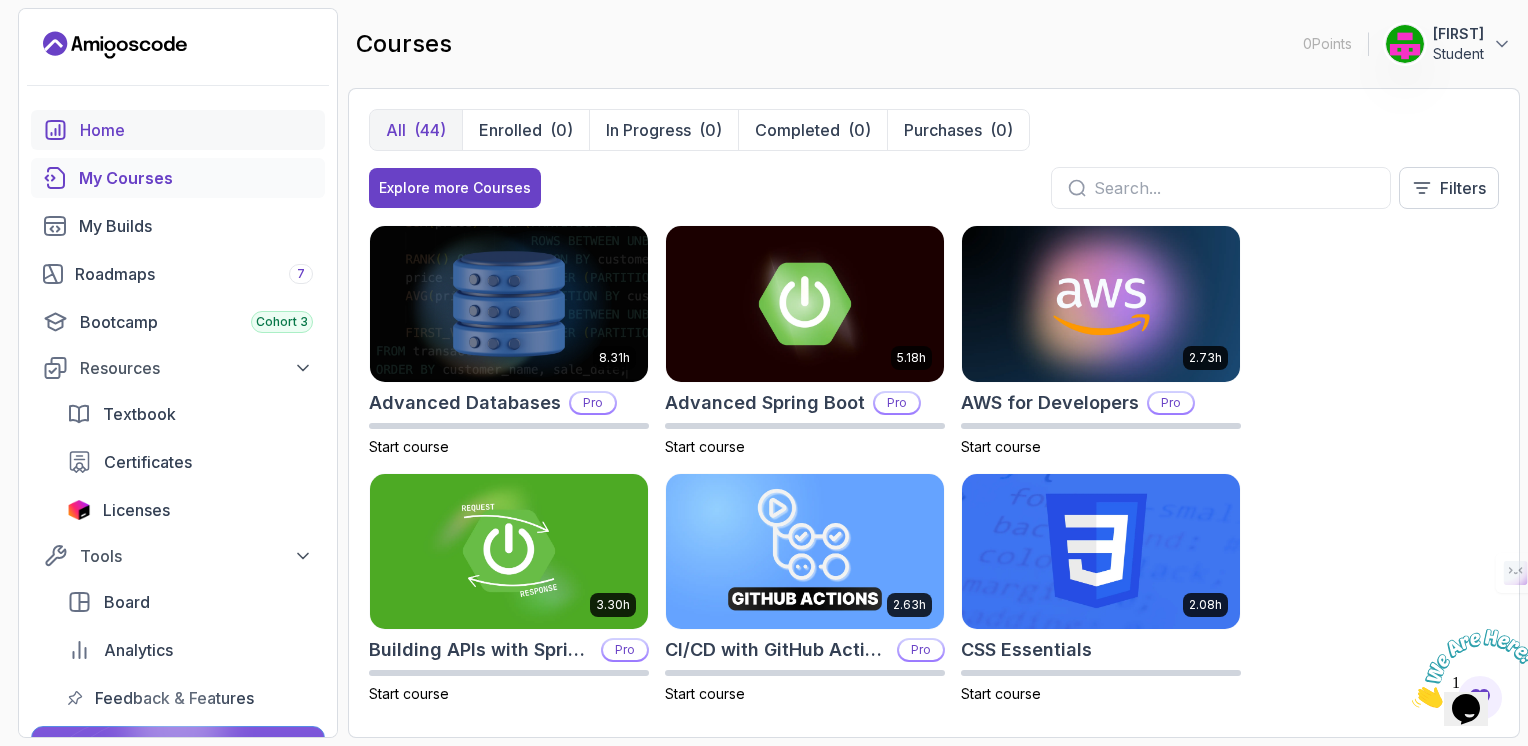 click on "Home" at bounding box center (196, 130) 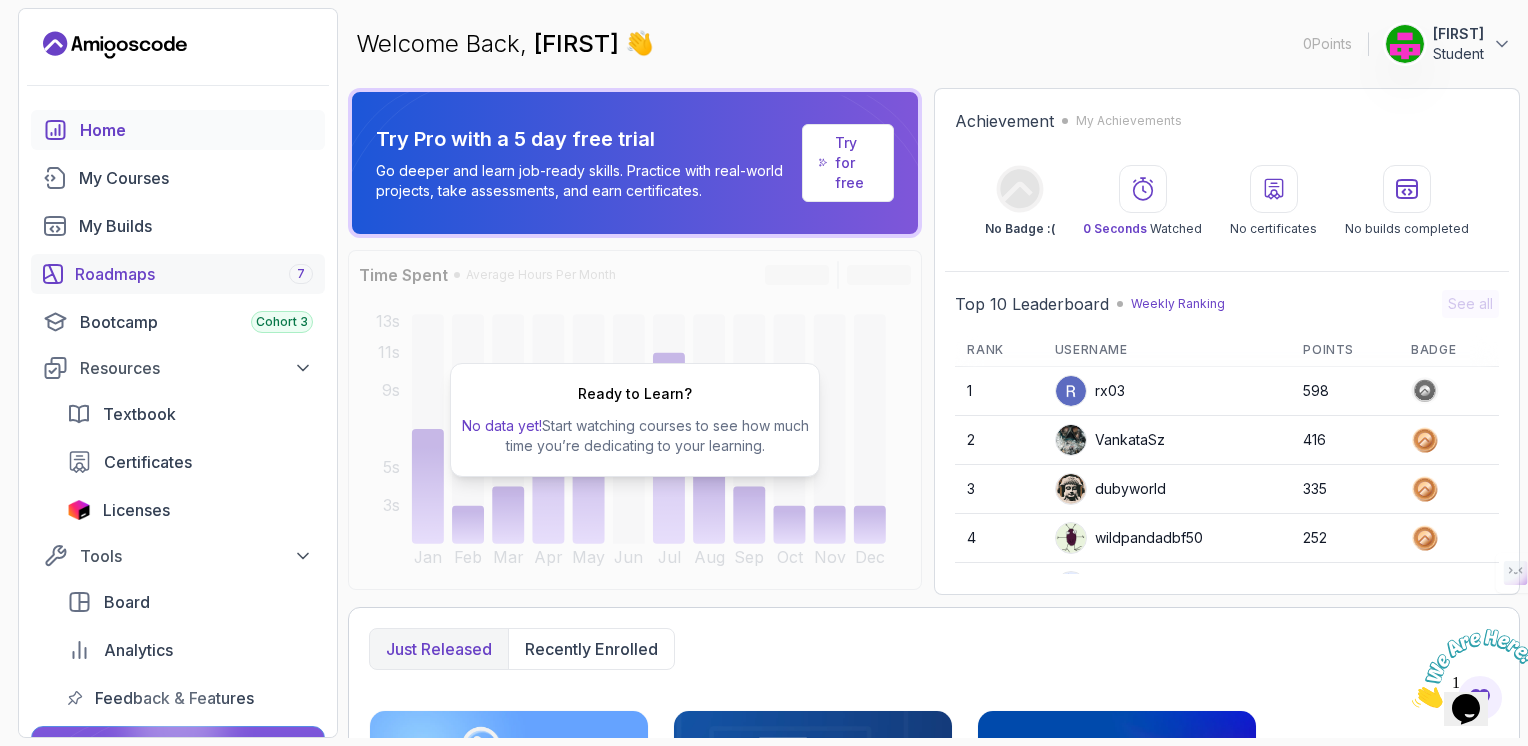 click on "Roadmaps 7" at bounding box center (194, 274) 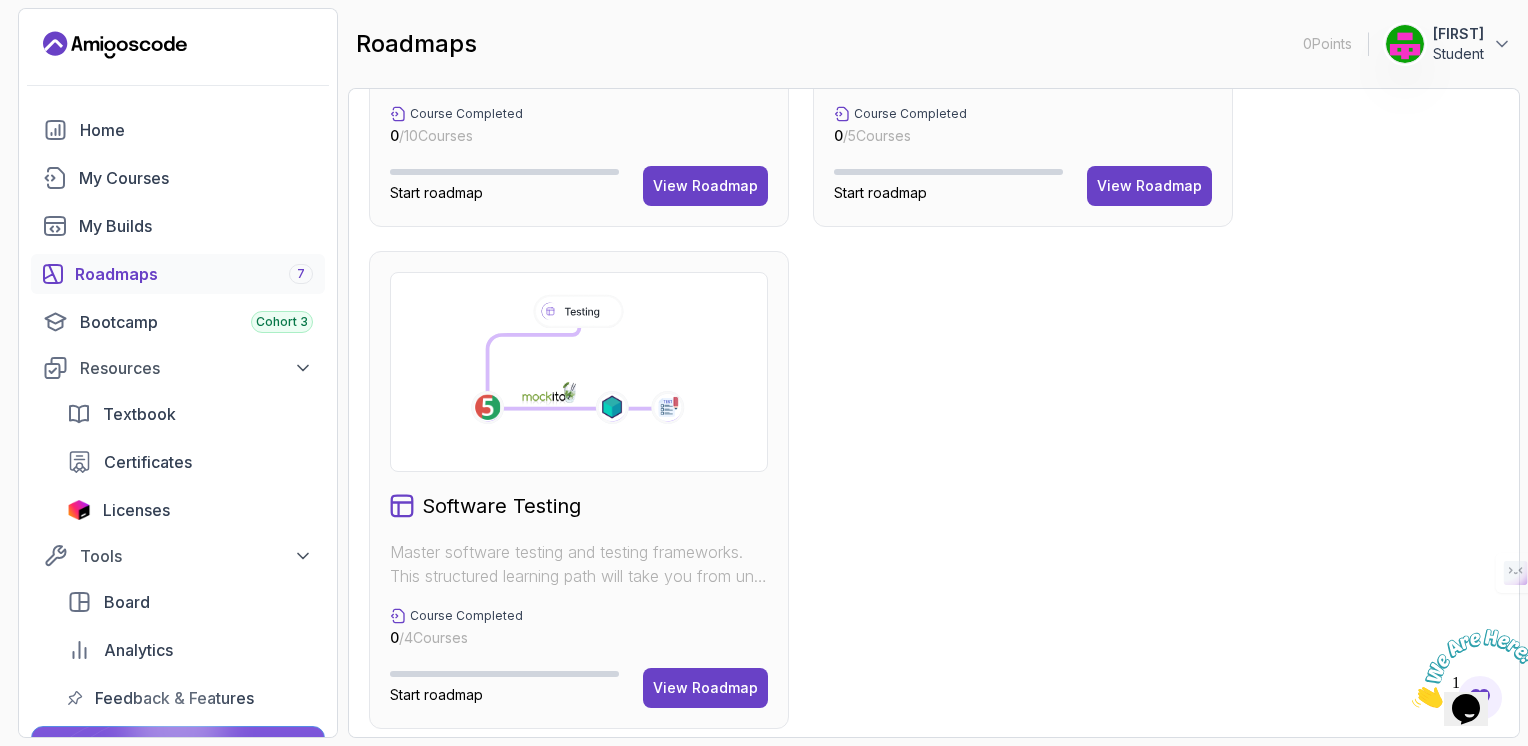 scroll, scrollTop: 0, scrollLeft: 0, axis: both 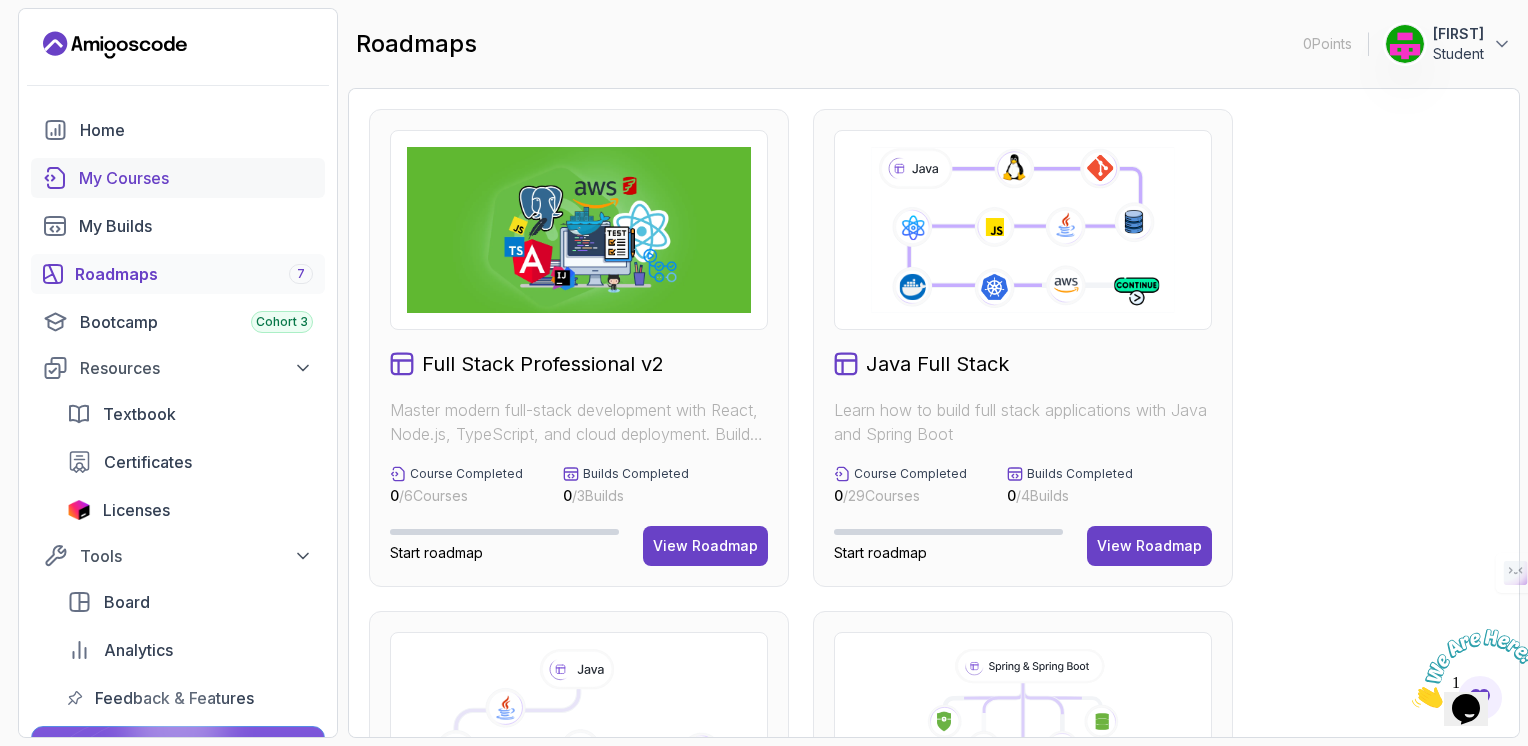 click on "My Courses" at bounding box center [196, 178] 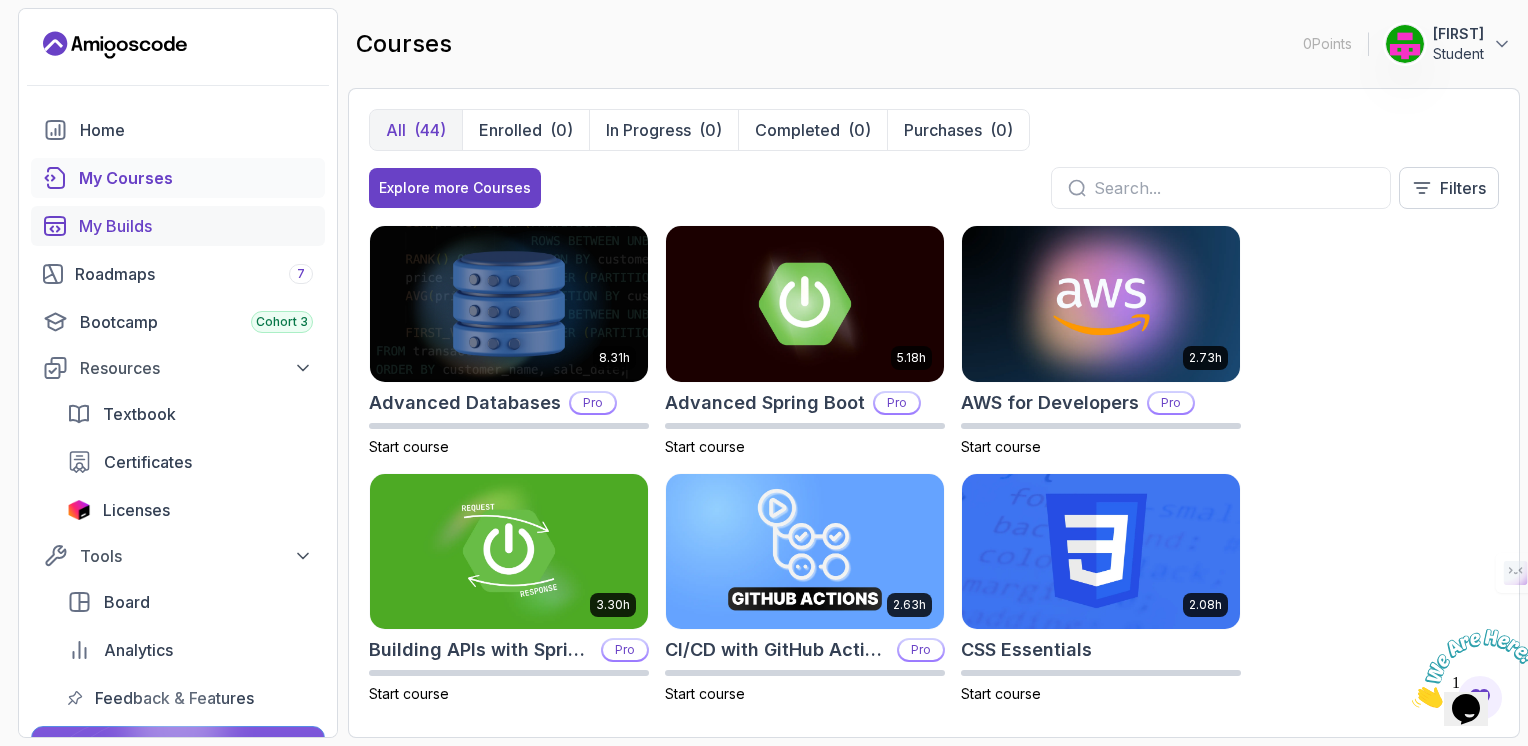 click on "My Builds" at bounding box center (196, 226) 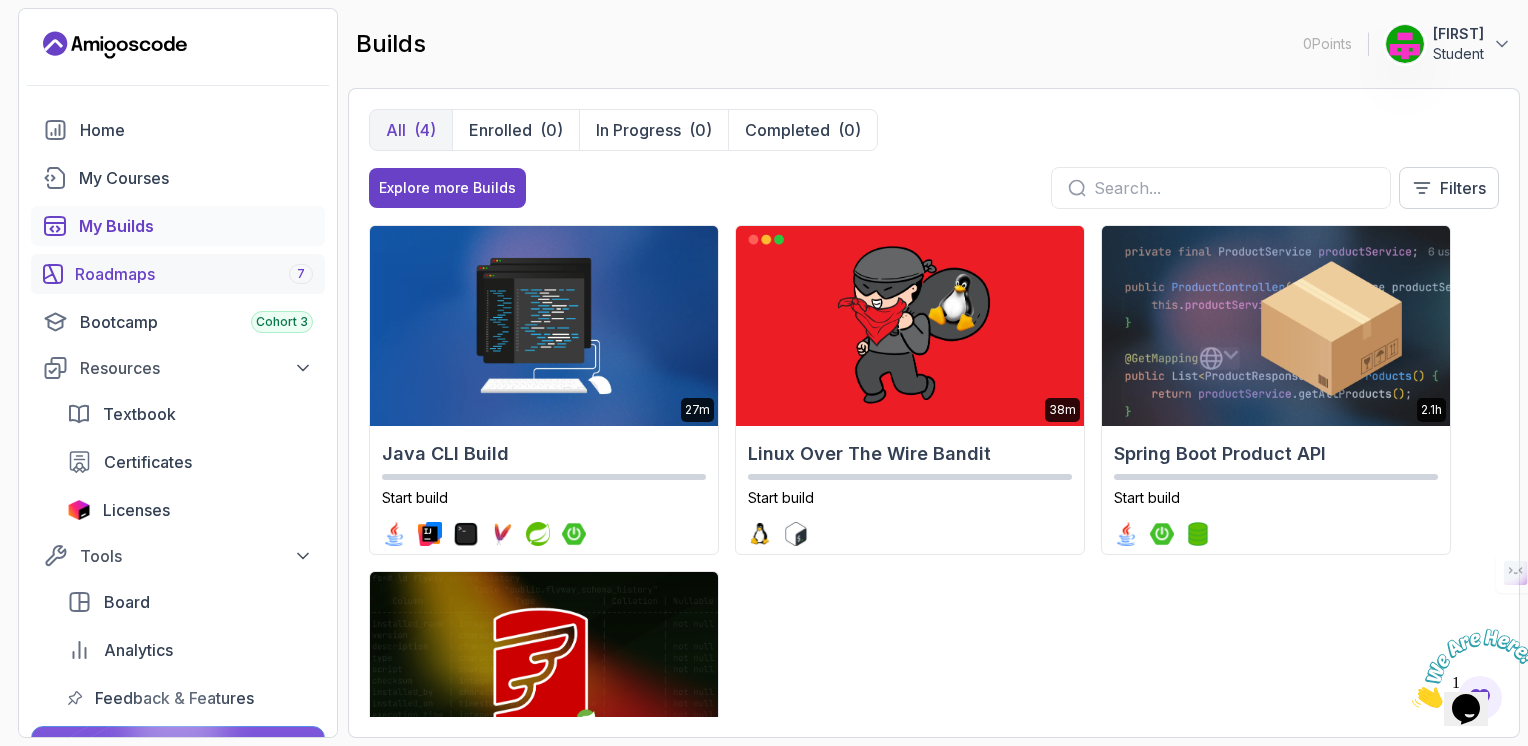 click on "Roadmaps 7" at bounding box center (194, 274) 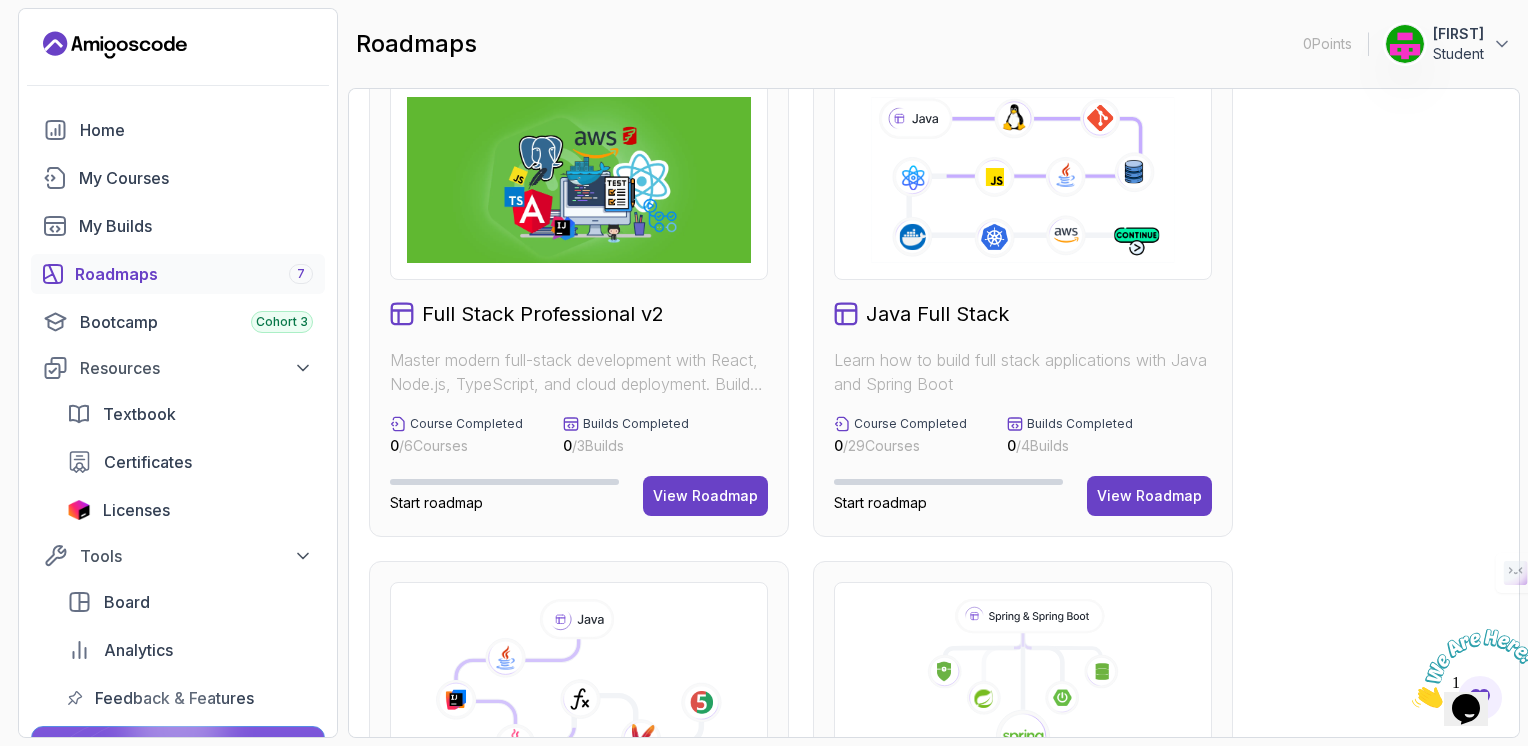 scroll, scrollTop: 0, scrollLeft: 0, axis: both 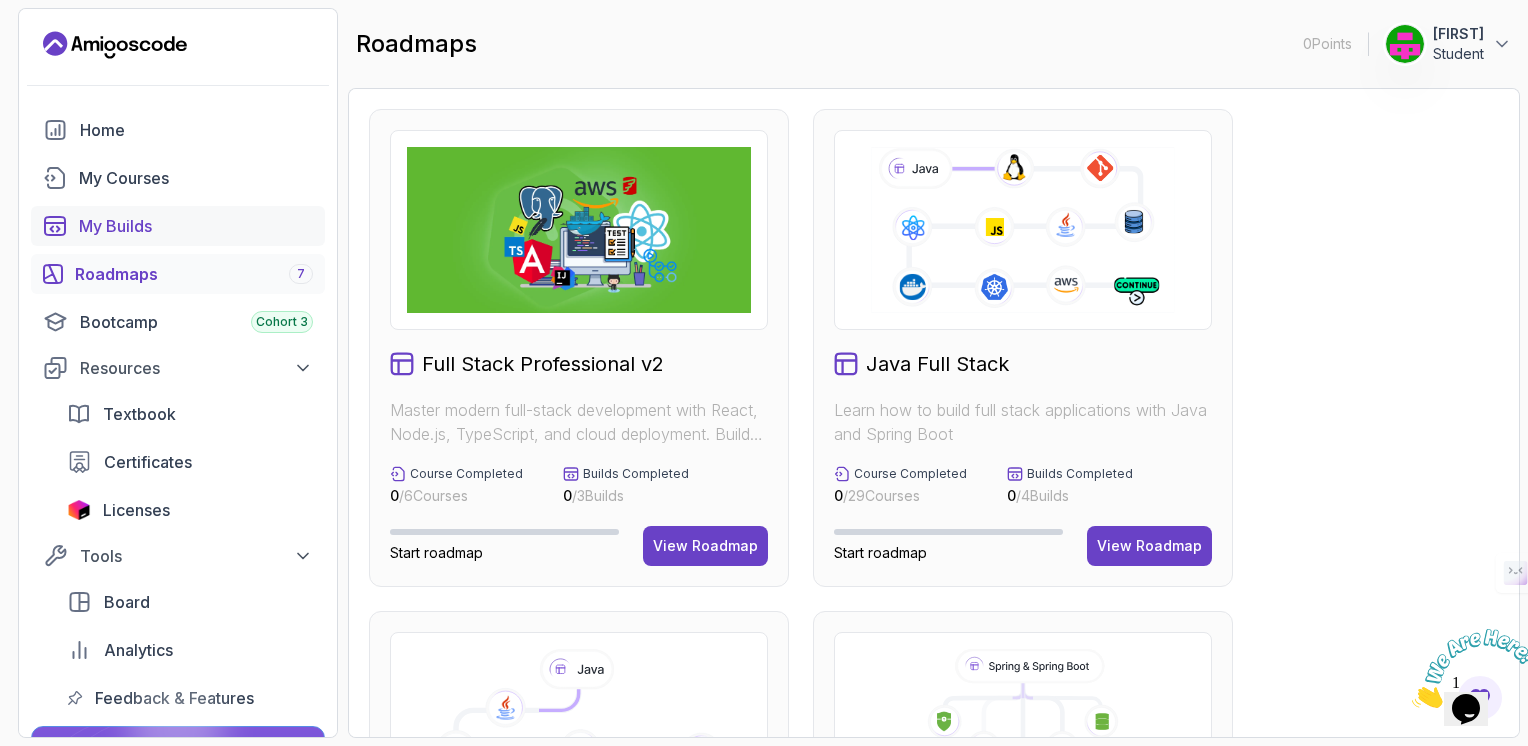 click on "My Builds" at bounding box center (196, 226) 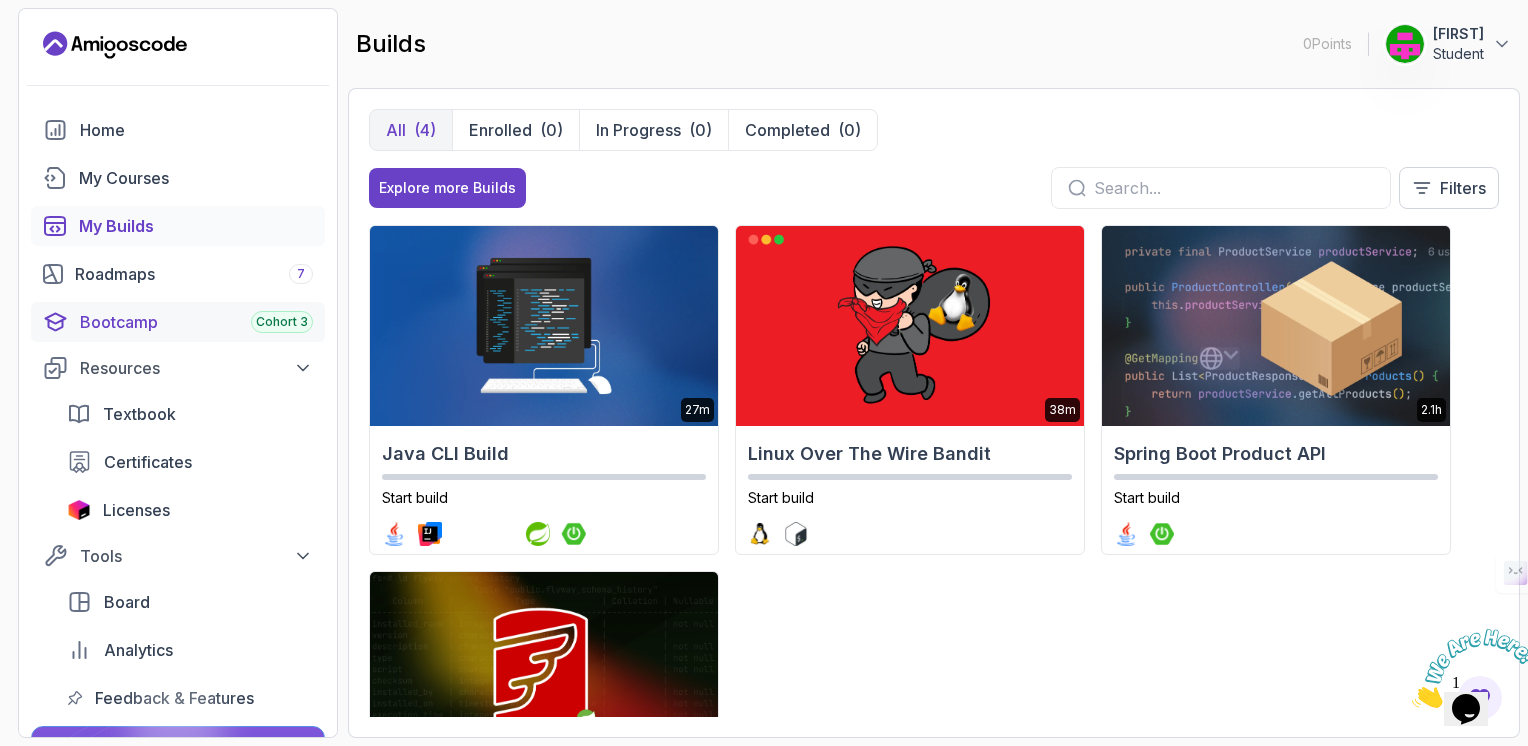 click on "Bootcamp Cohort 3" at bounding box center (196, 322) 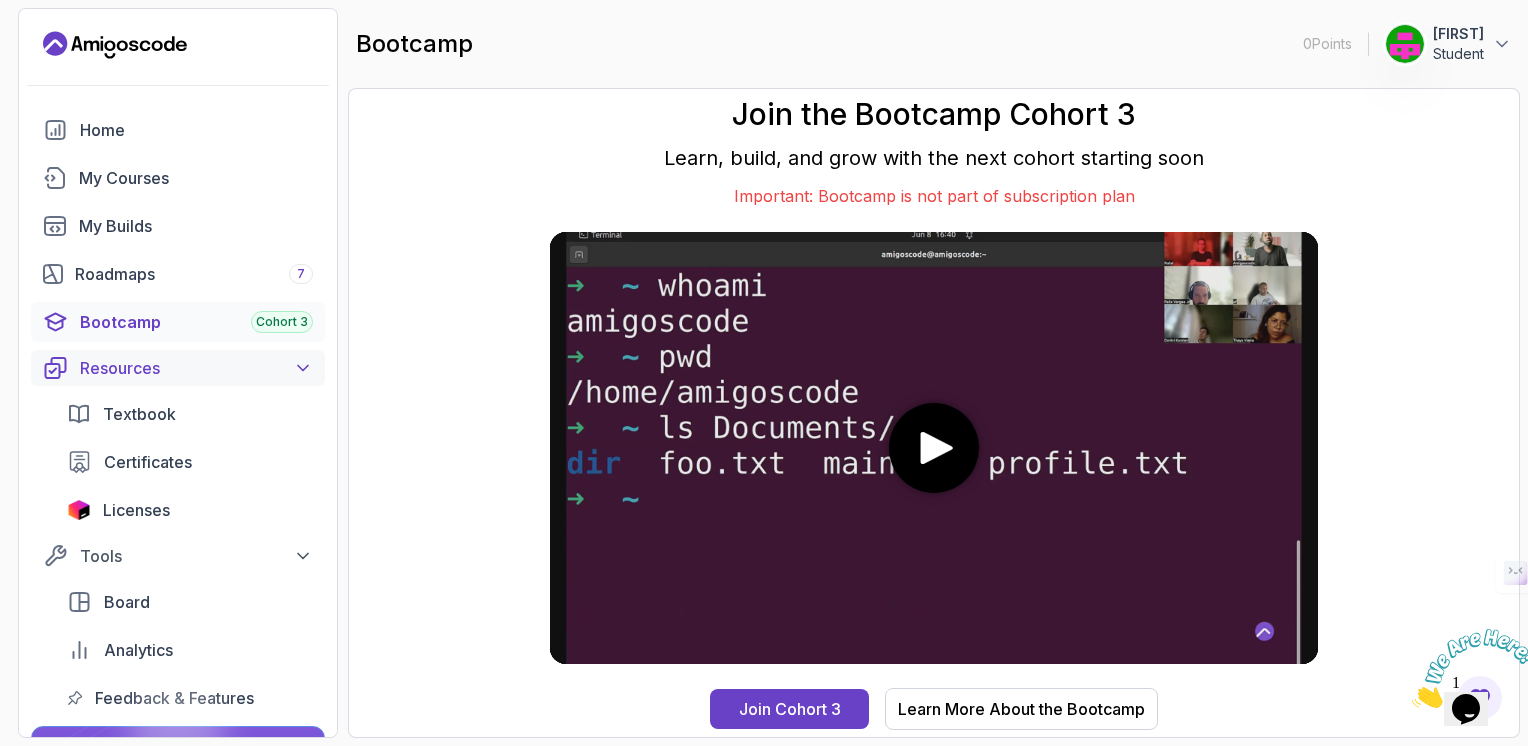 click on "Resources" at bounding box center [196, 368] 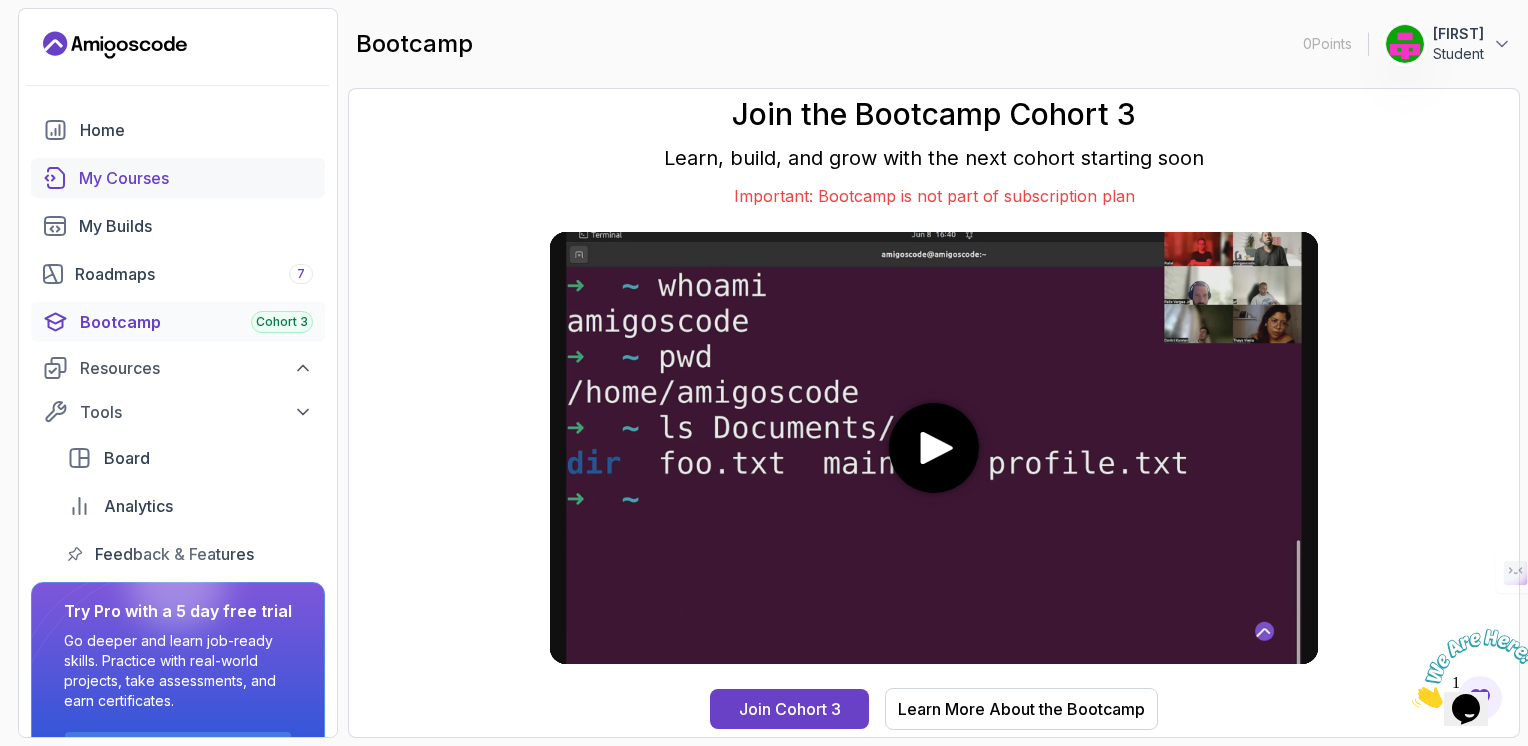 click on "My Courses" at bounding box center (196, 178) 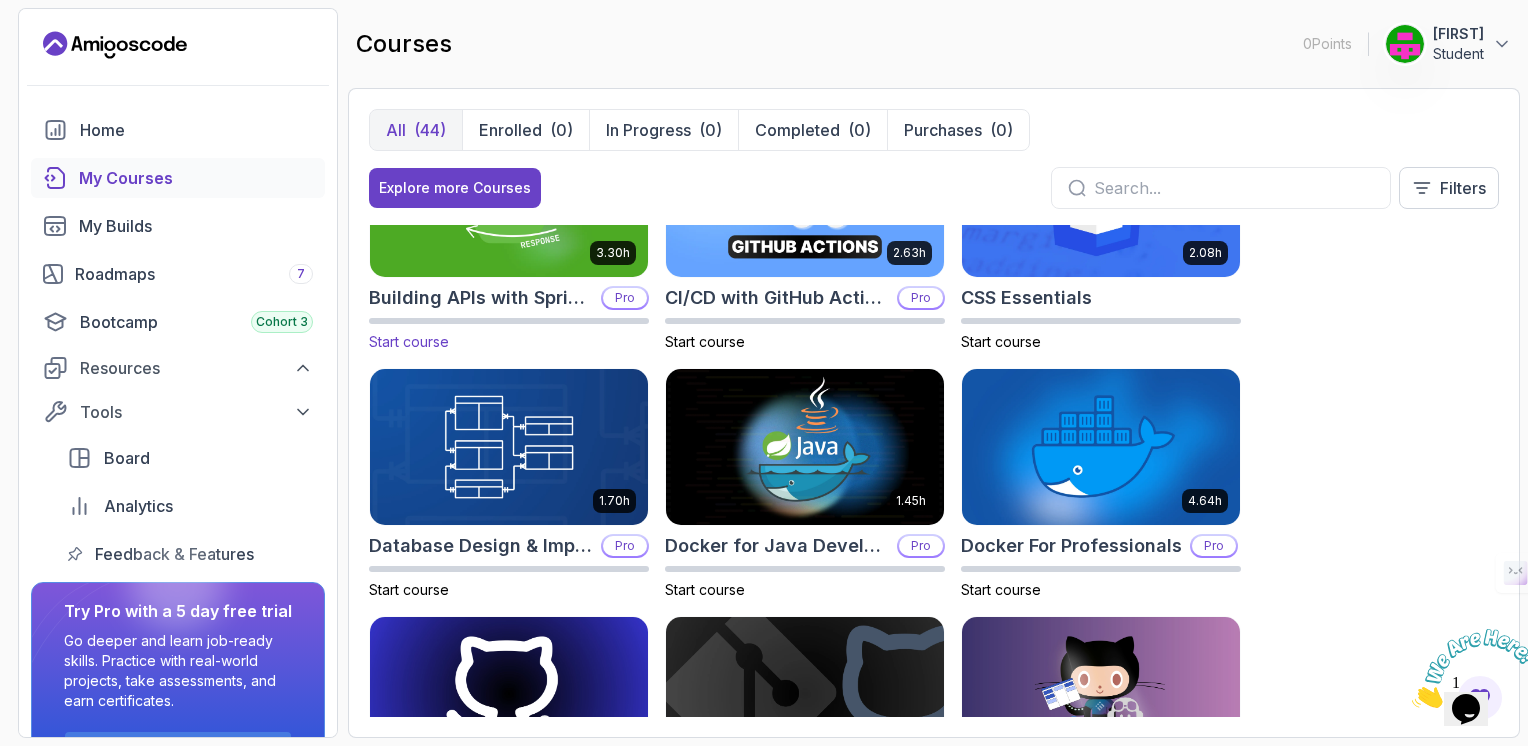 scroll, scrollTop: 350, scrollLeft: 0, axis: vertical 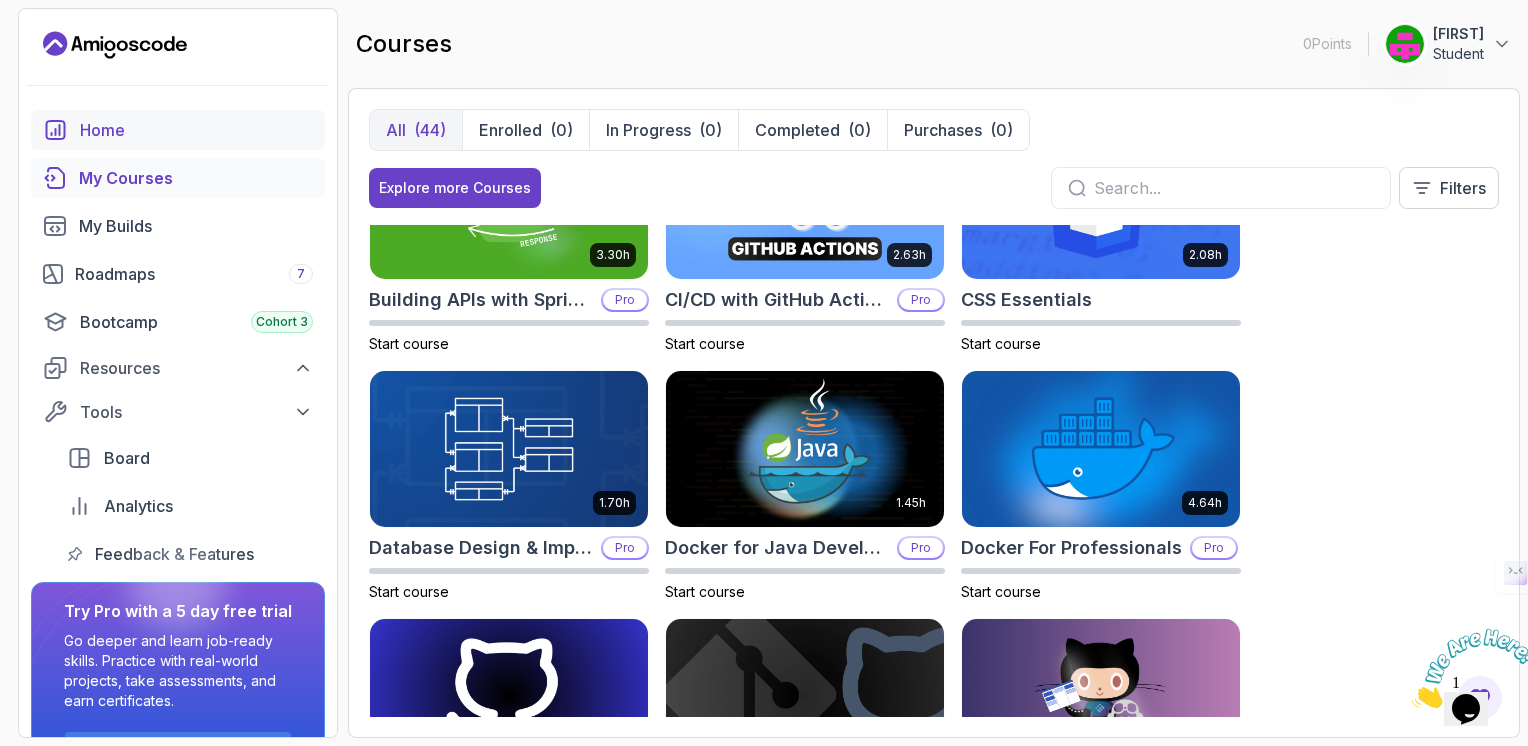 click on "Home" at bounding box center [196, 130] 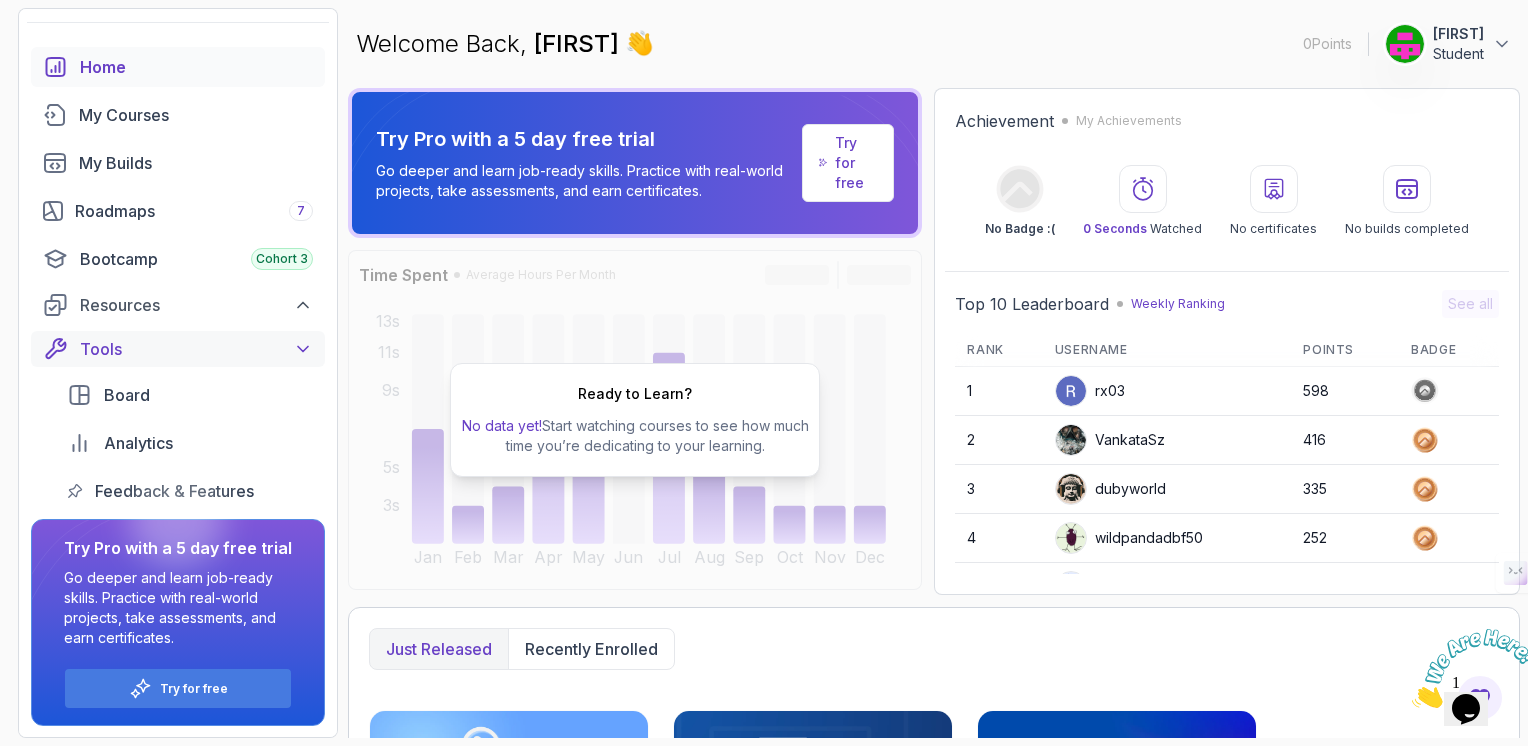 scroll, scrollTop: 62, scrollLeft: 0, axis: vertical 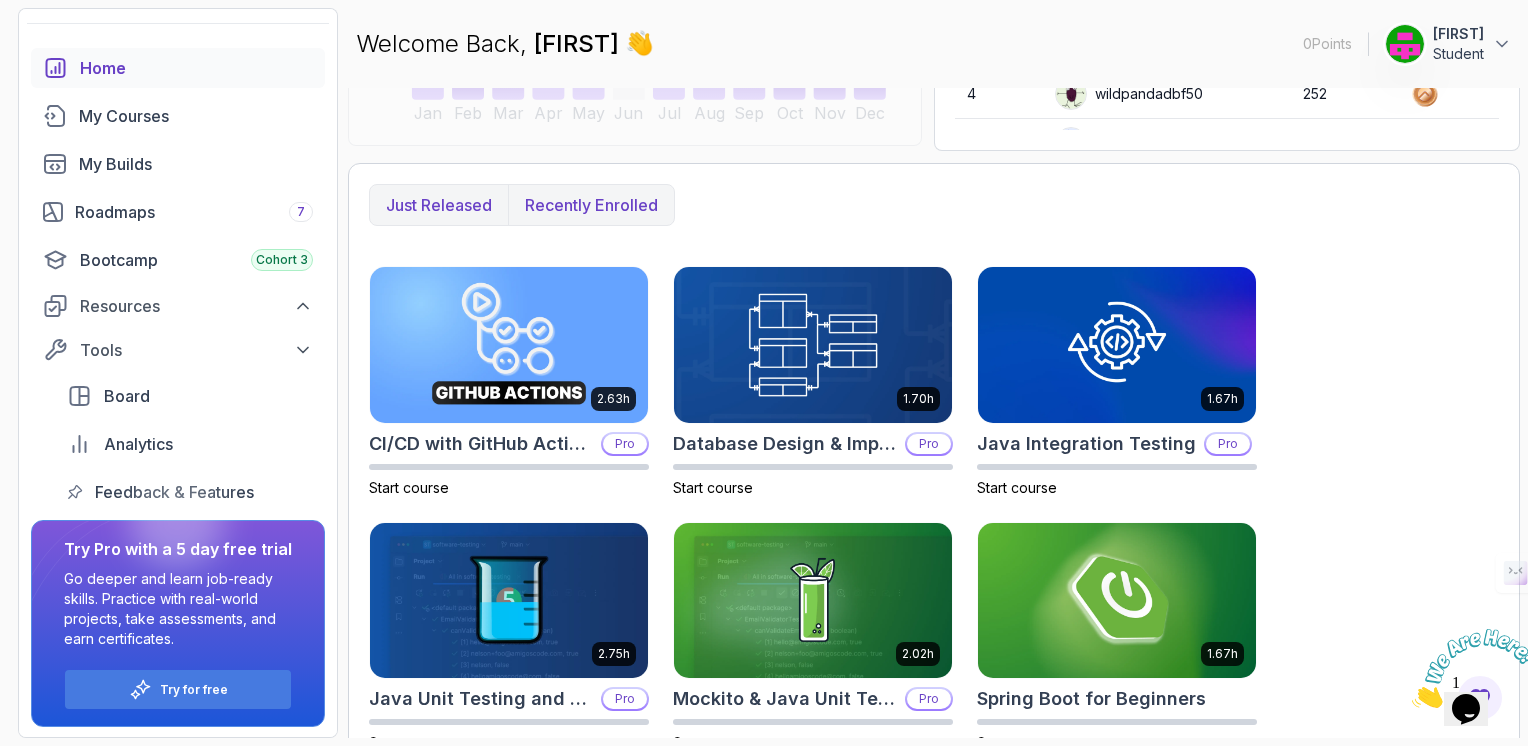 click on "Recently enrolled" at bounding box center [591, 205] 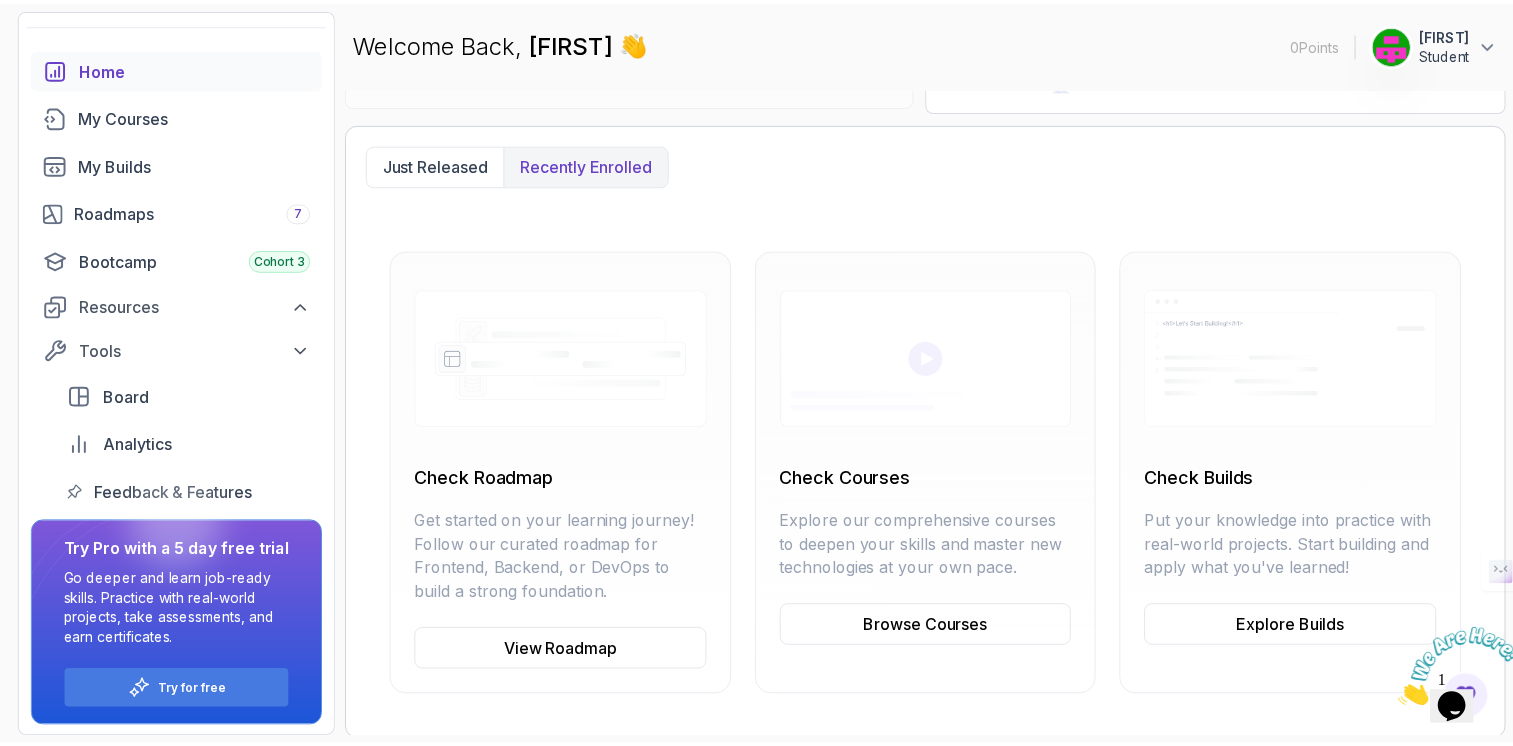 scroll, scrollTop: 484, scrollLeft: 0, axis: vertical 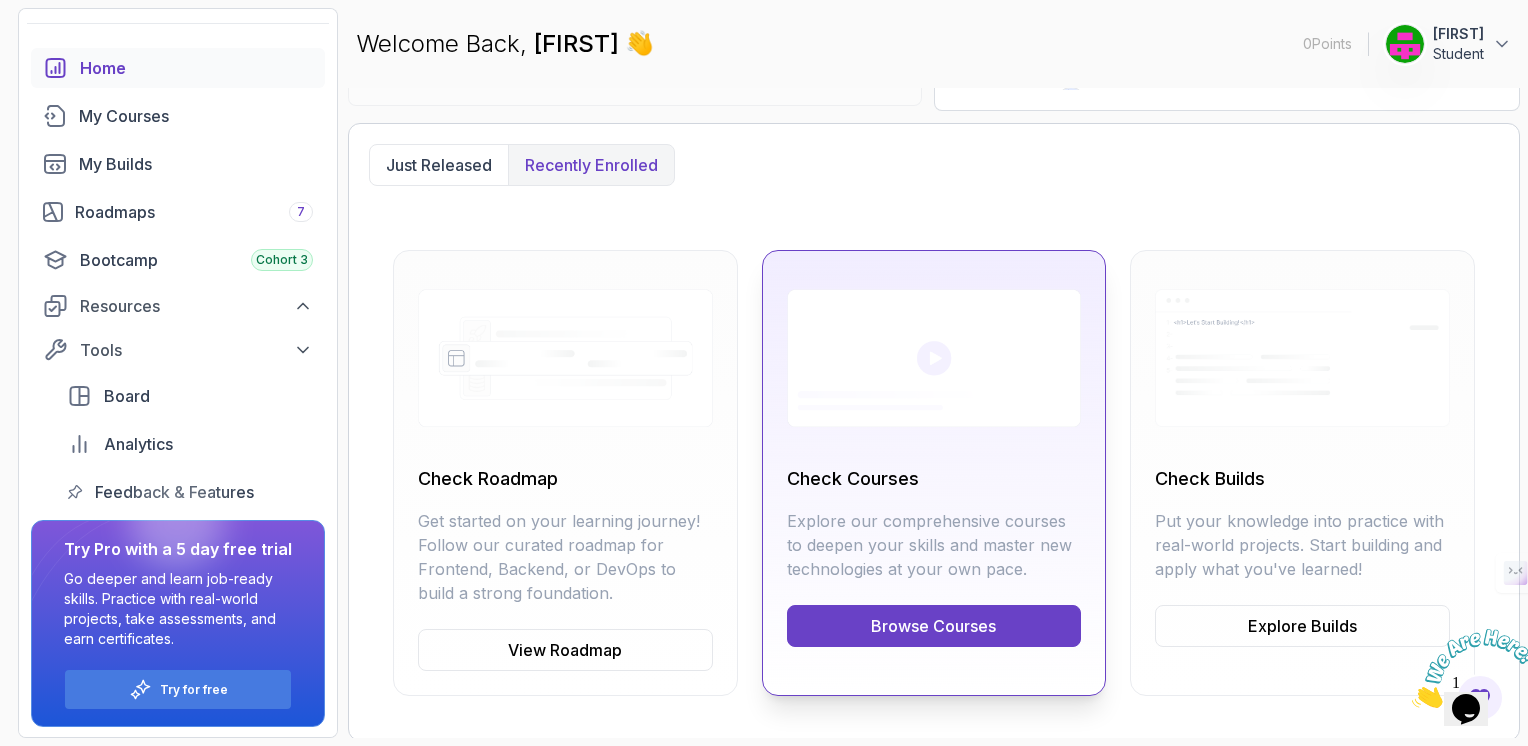 click on "Browse Courses" at bounding box center [934, 626] 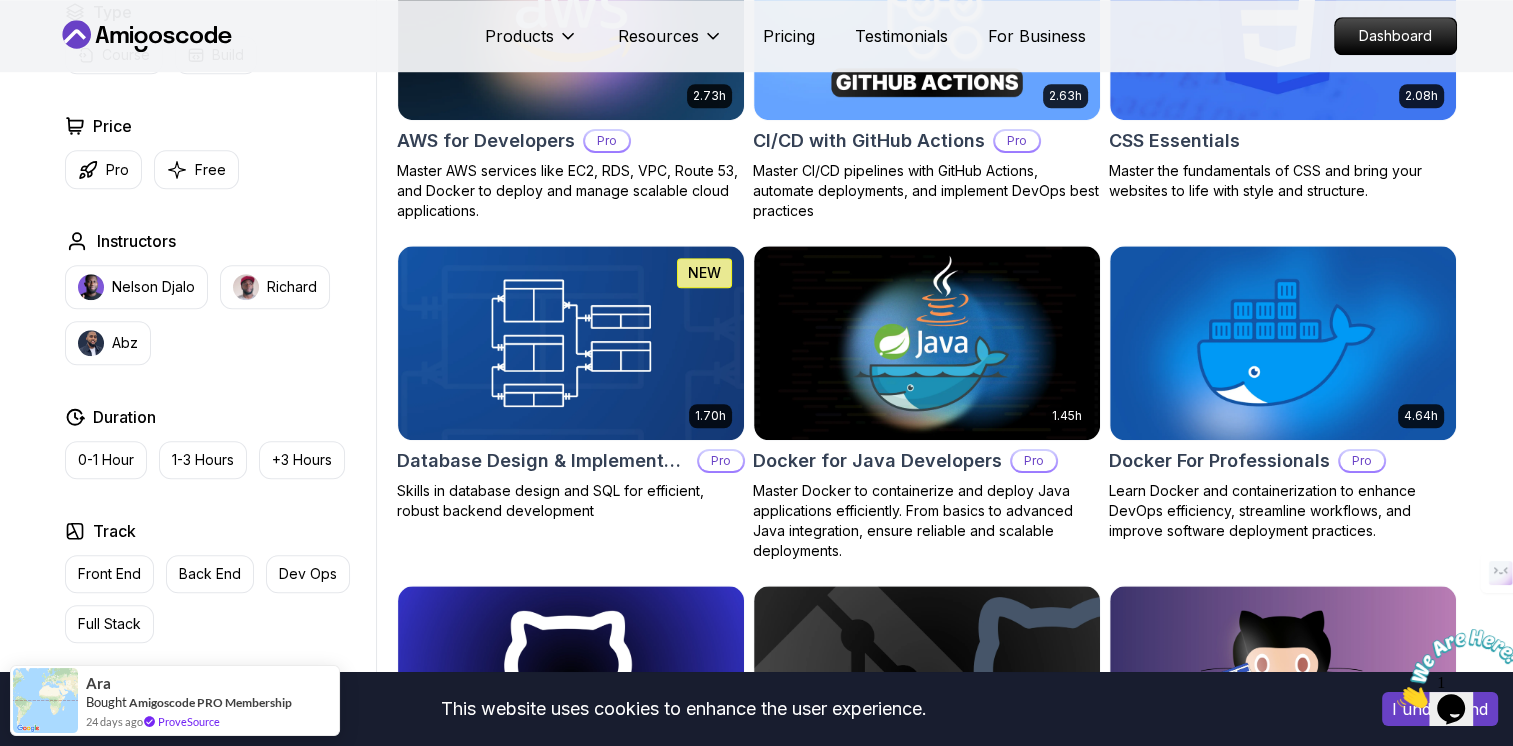 scroll, scrollTop: 1620, scrollLeft: 0, axis: vertical 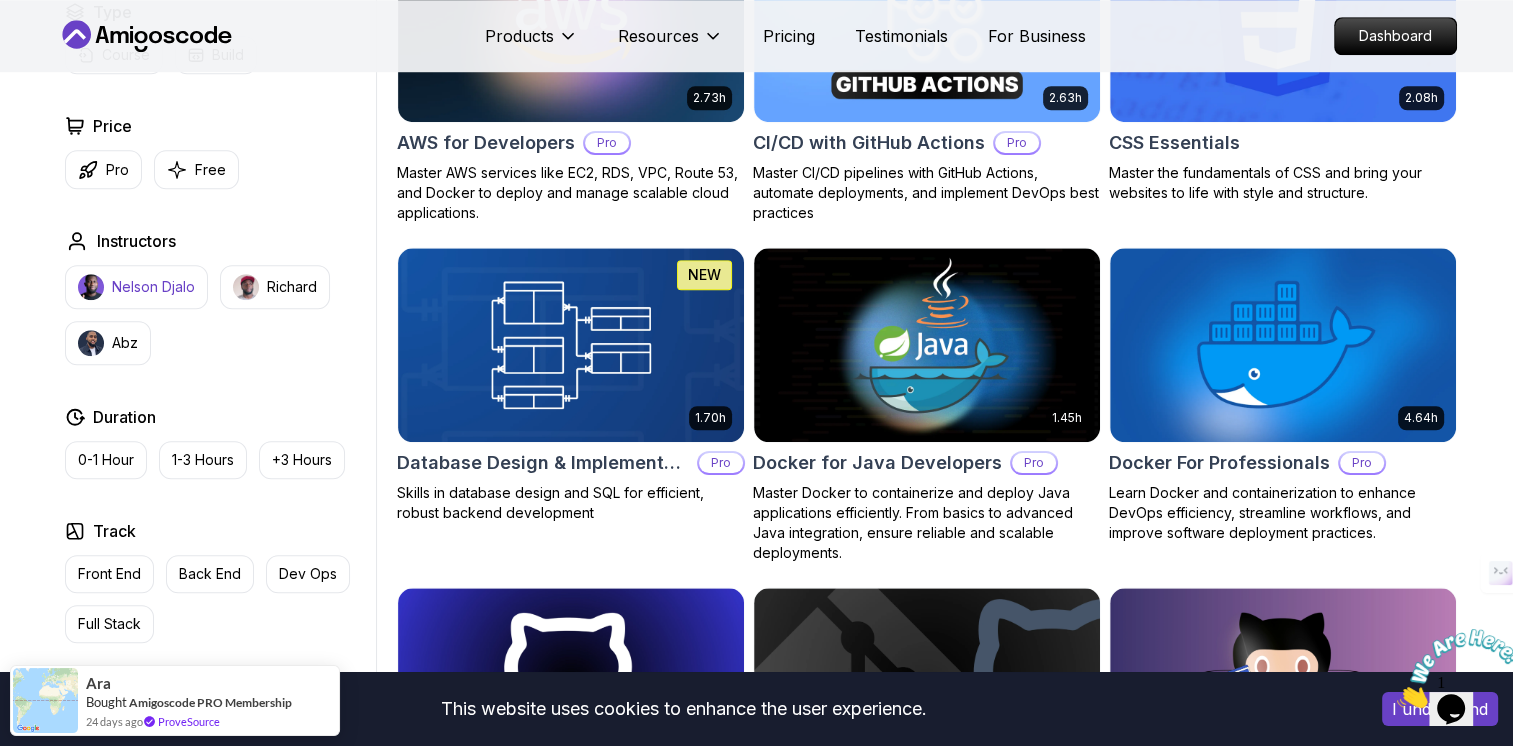 click on "Nelson Djalo" at bounding box center [153, 287] 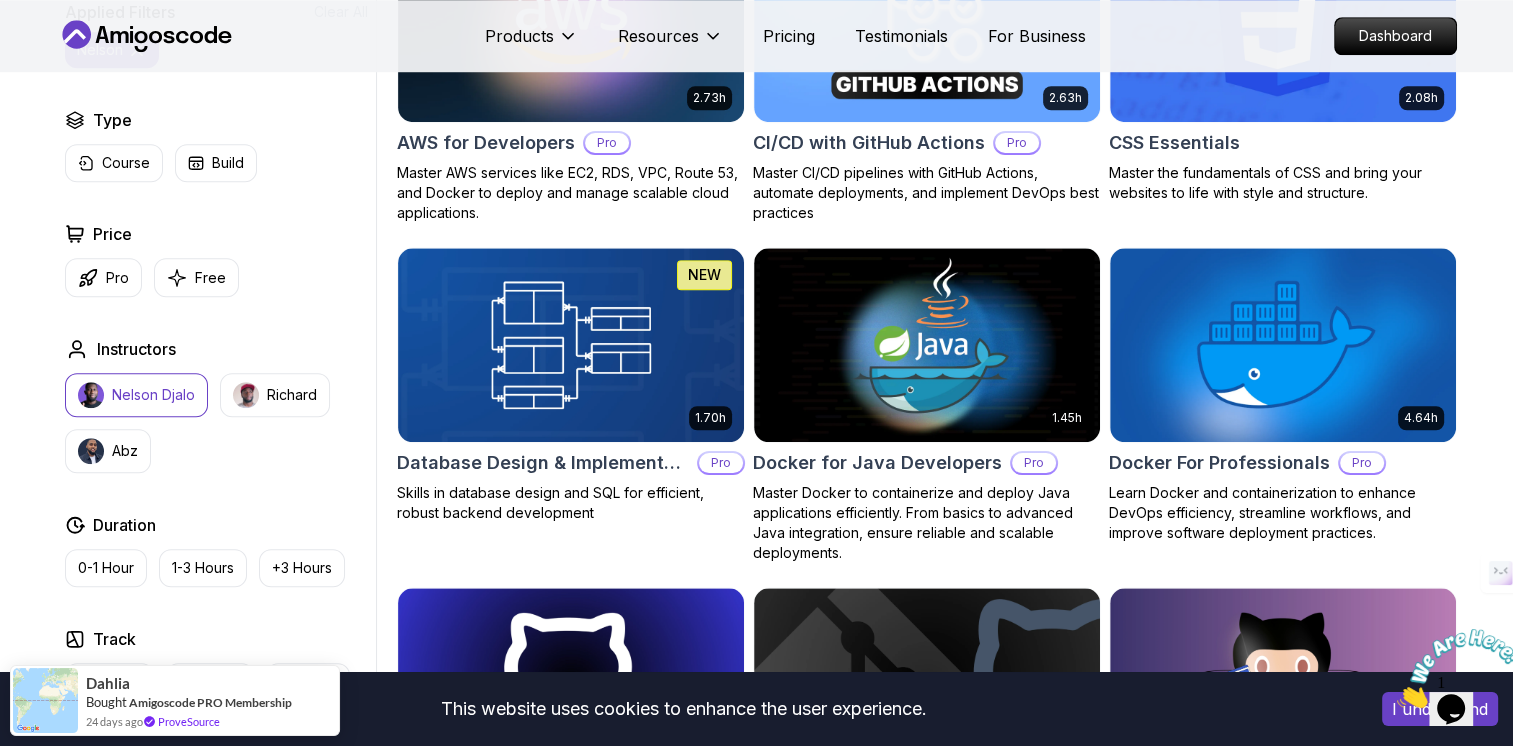 click on "Nelson Djalo" at bounding box center [153, 395] 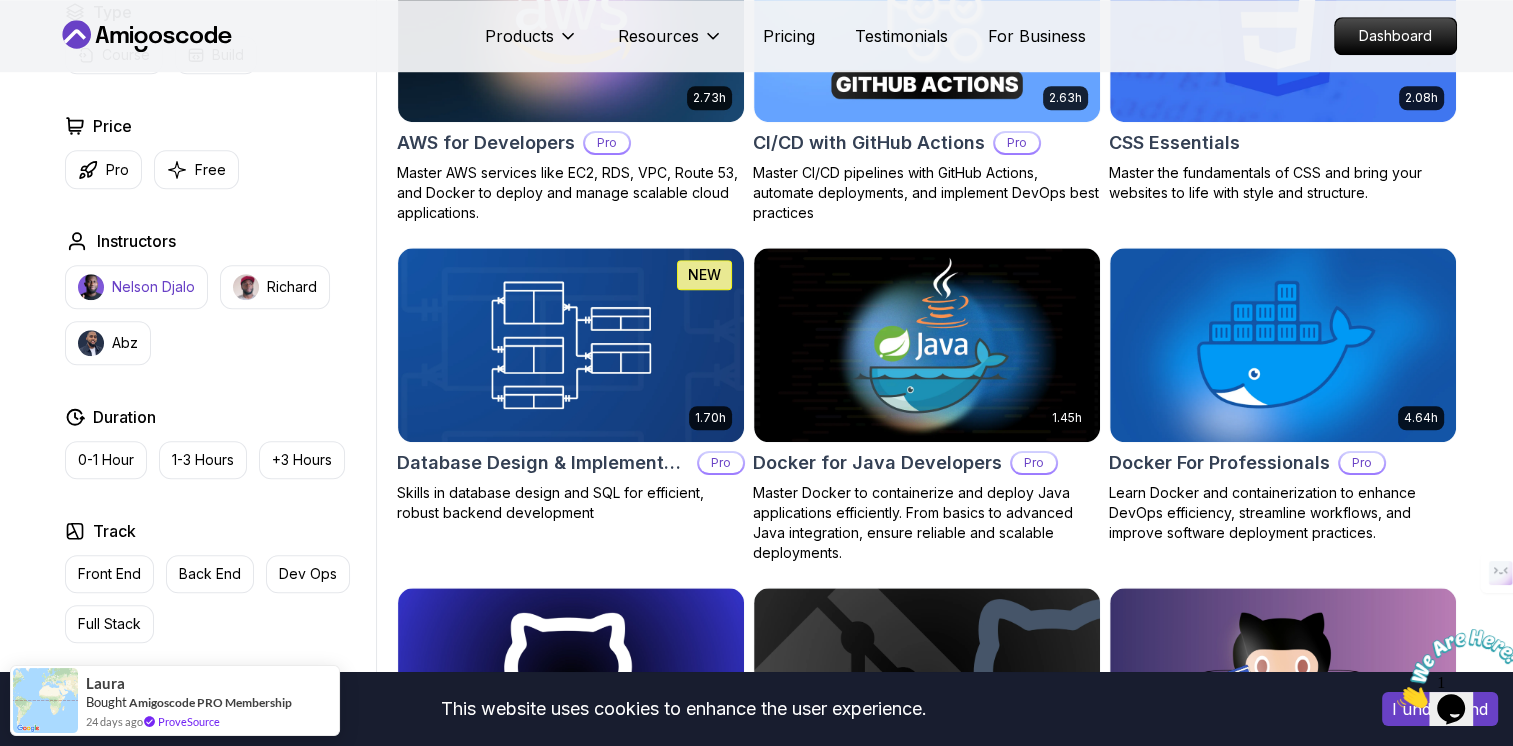 click on "Nelson Djalo" at bounding box center (136, 287) 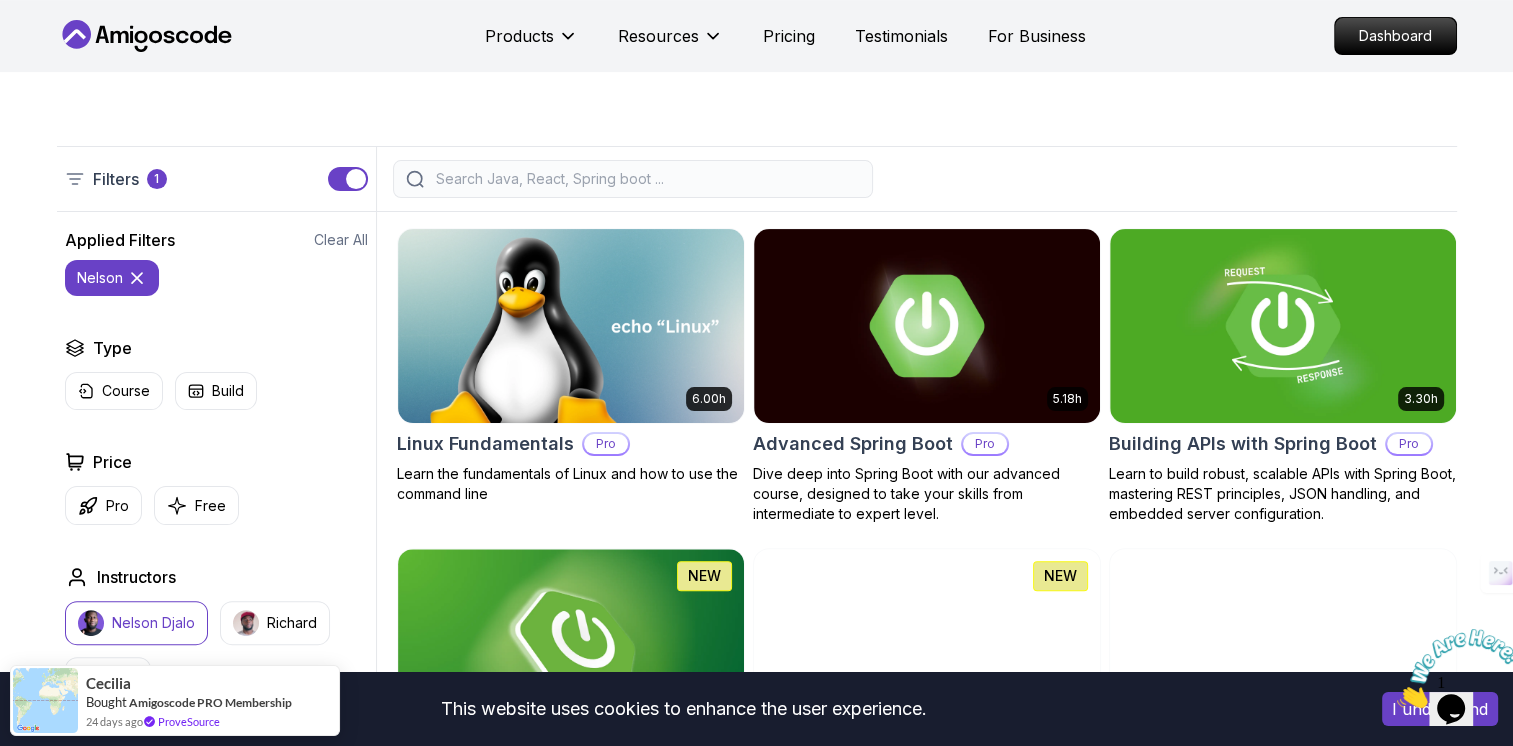 scroll, scrollTop: 398, scrollLeft: 0, axis: vertical 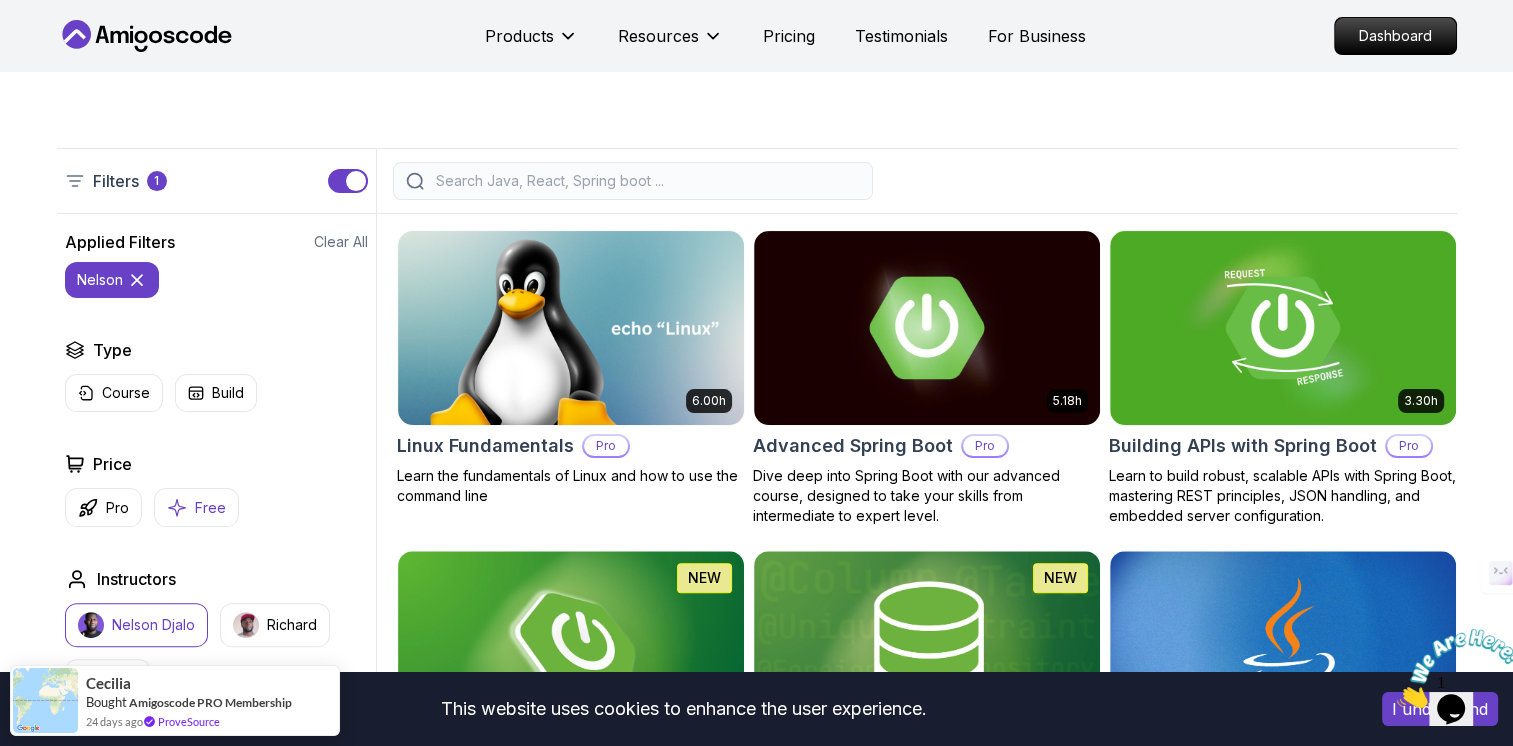 click on "Free" at bounding box center [210, 508] 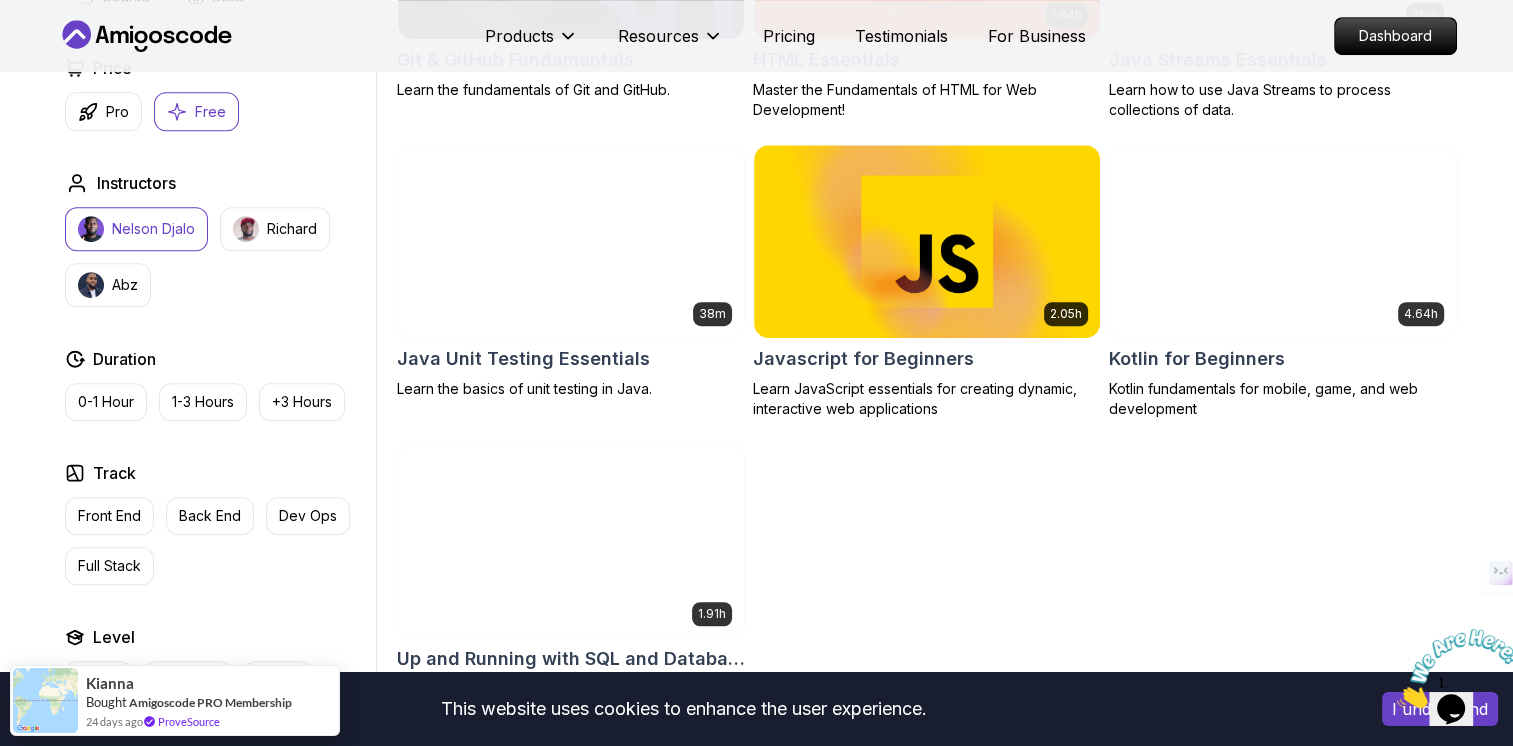 scroll, scrollTop: 1083, scrollLeft: 0, axis: vertical 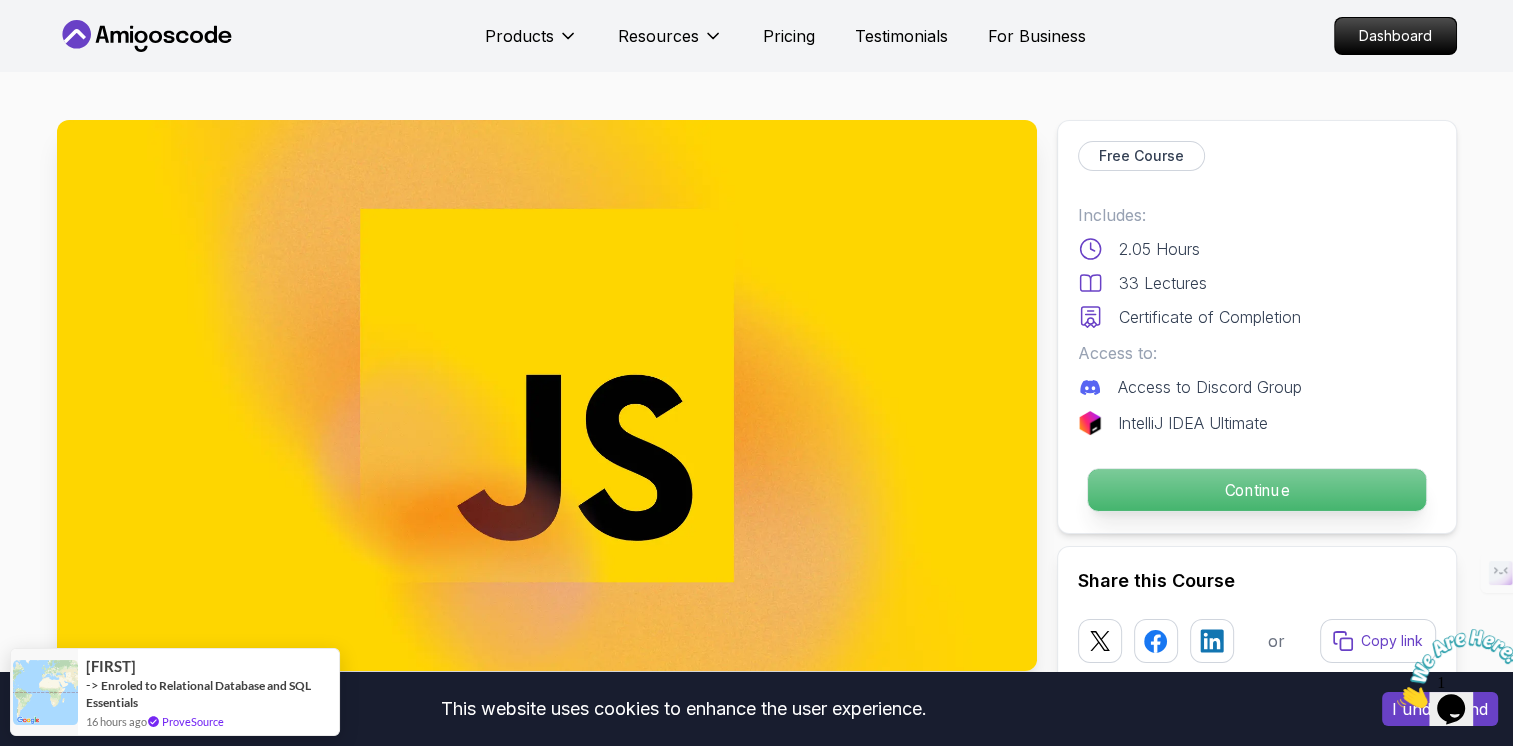 click on "Continue" at bounding box center (1256, 490) 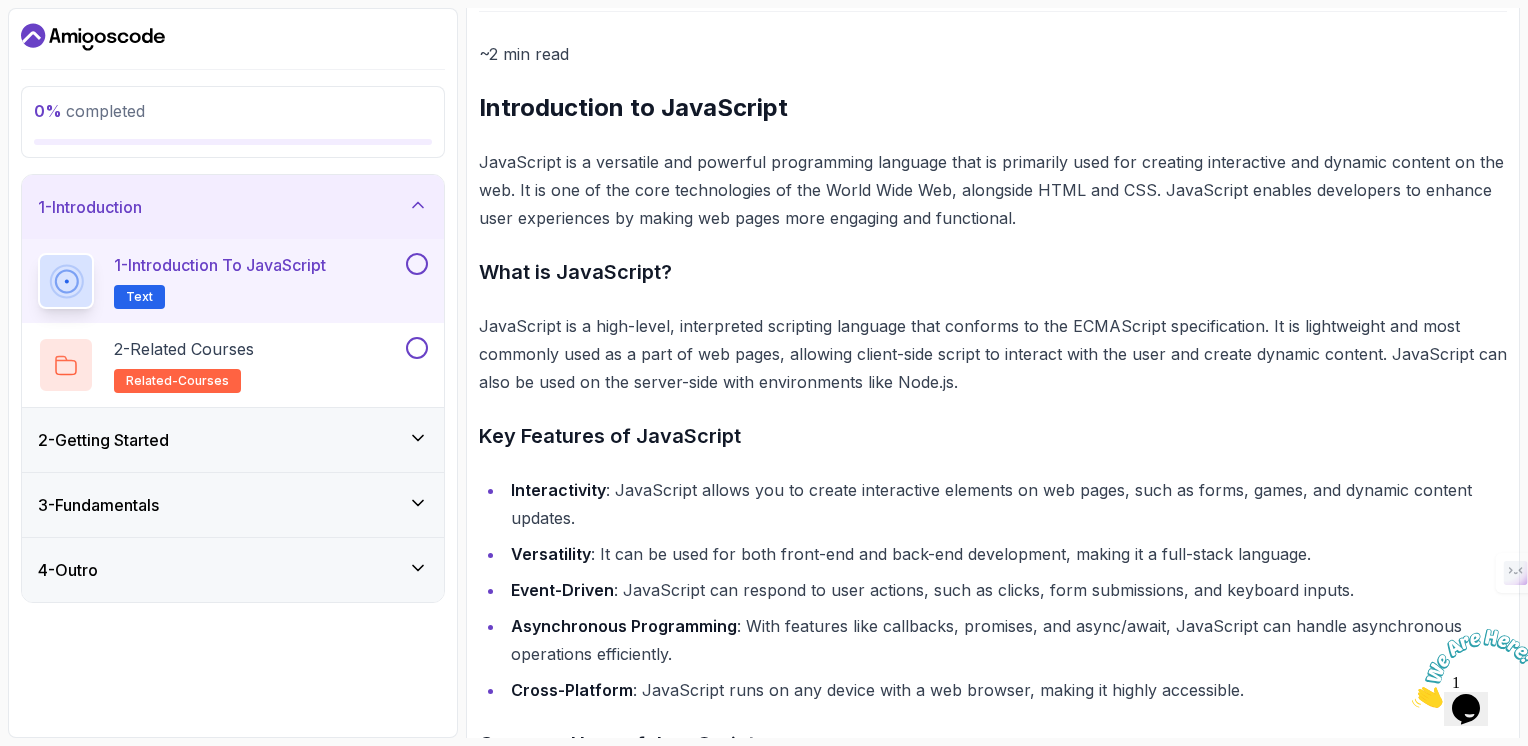 scroll, scrollTop: 228, scrollLeft: 0, axis: vertical 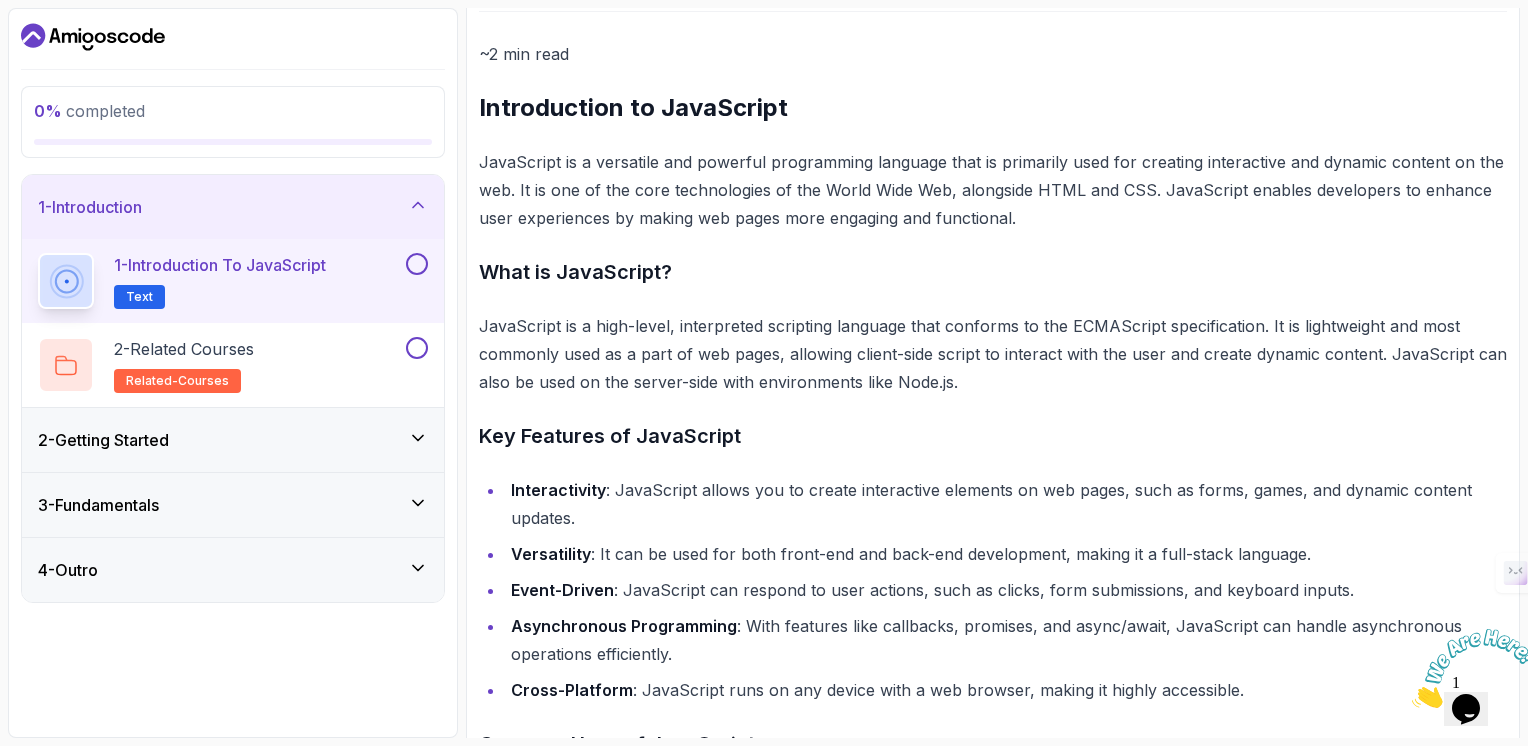 click on "2  -  Getting Started" at bounding box center [233, 440] 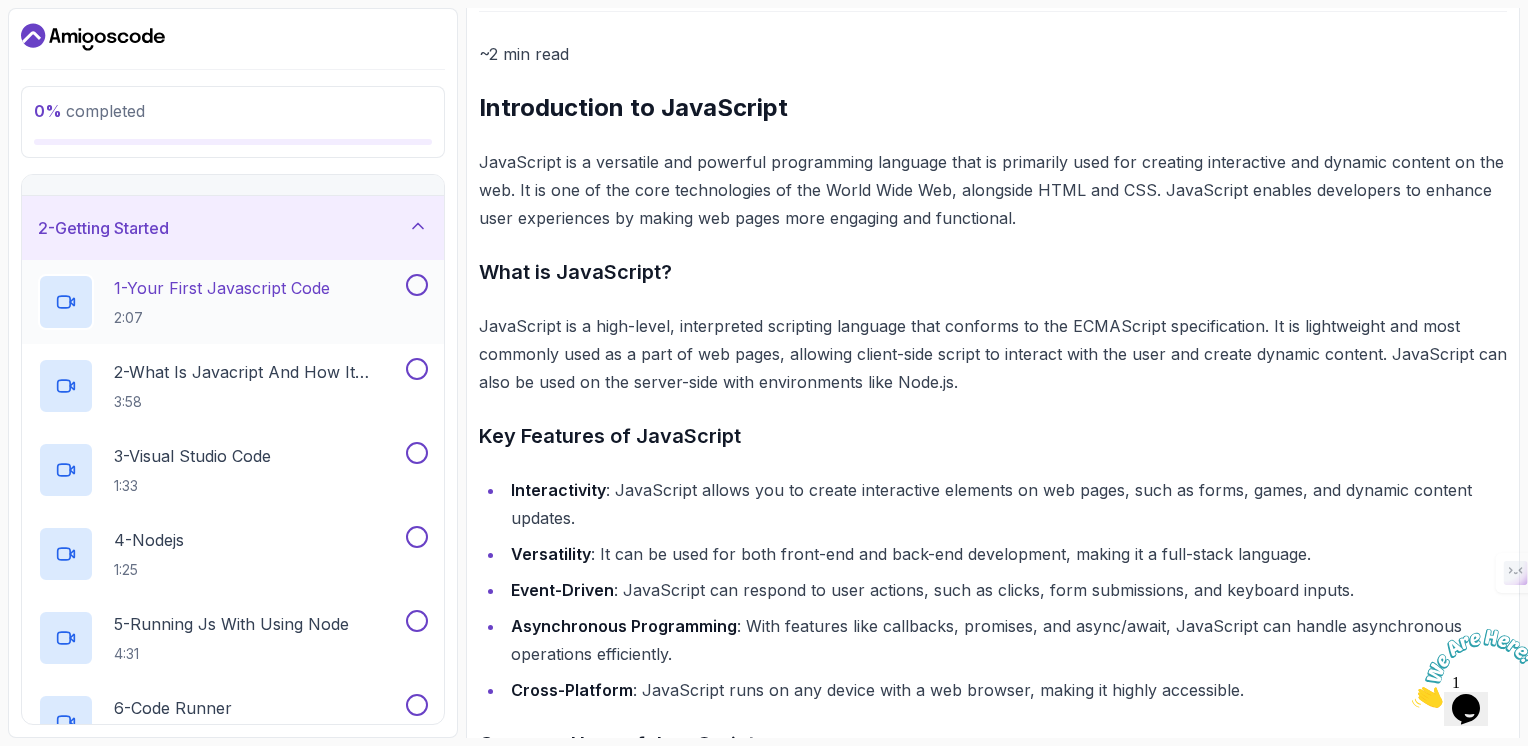 scroll, scrollTop: 0, scrollLeft: 0, axis: both 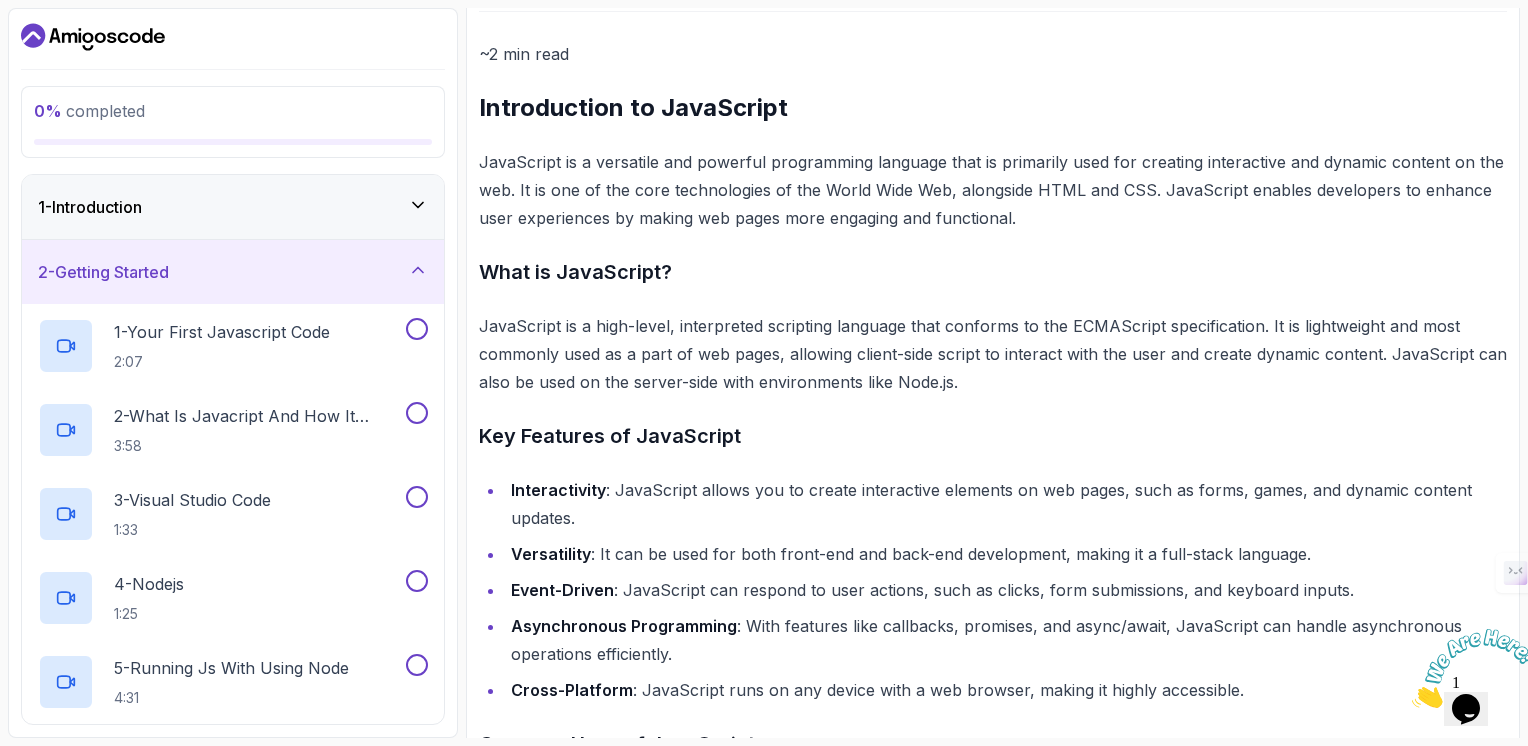 click on "1  -  Introduction" at bounding box center [233, 207] 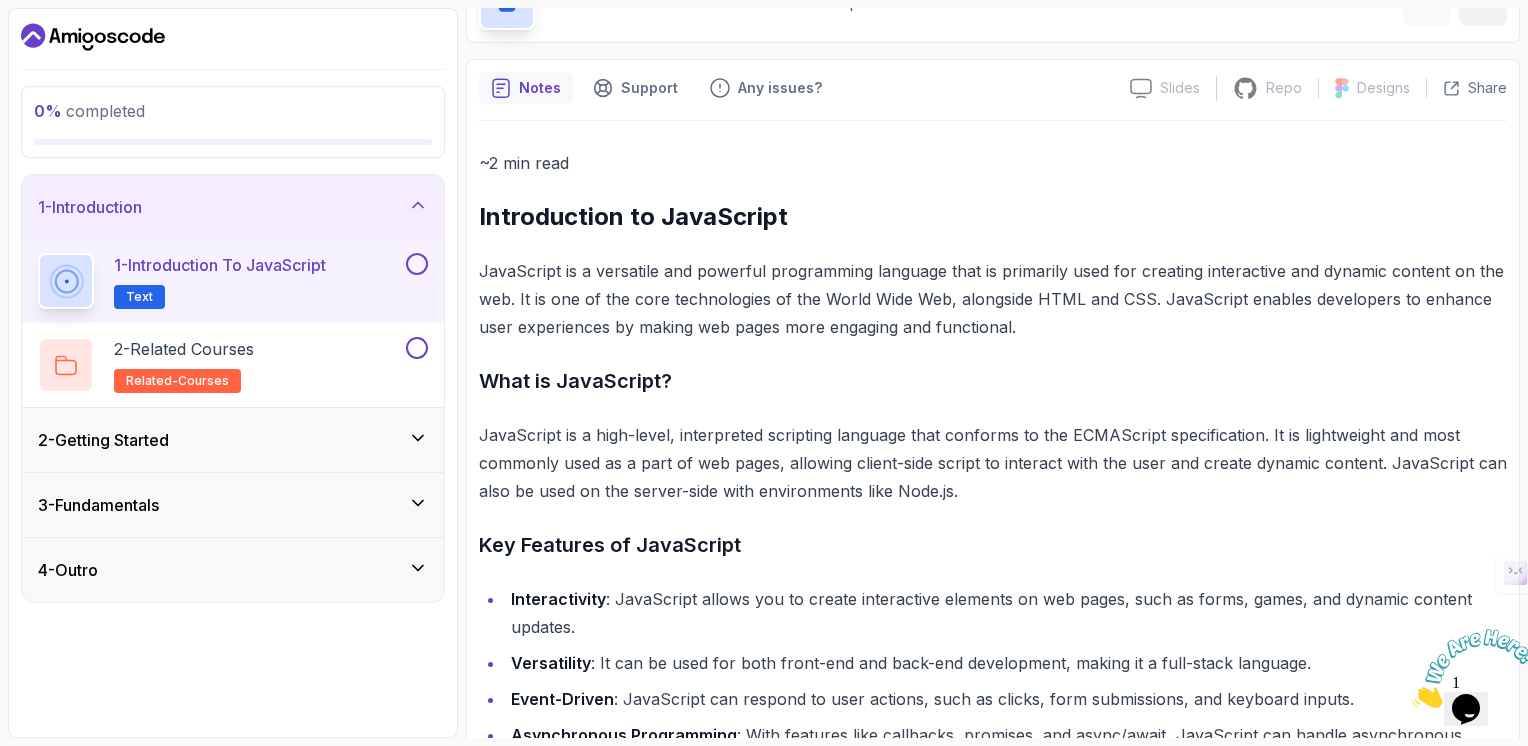 scroll, scrollTop: 120, scrollLeft: 0, axis: vertical 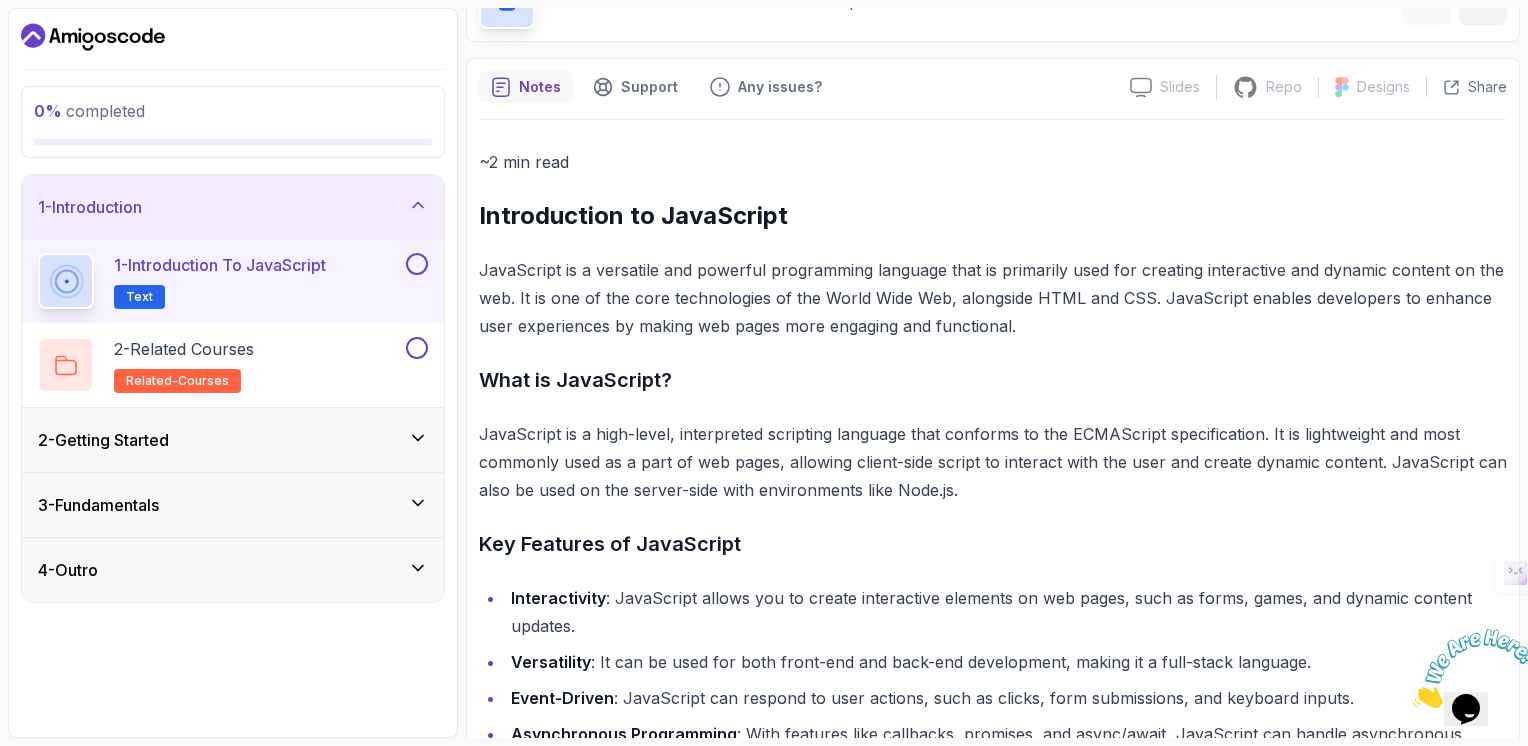 click on "0 % completed 1  -  Introduction 1  -  Introduction to JavaScript Text 2  -  Related Courses related-courses 2  -  Getting Started 3  -  Fundamentals 4  -  Outro" at bounding box center [233, 373] 